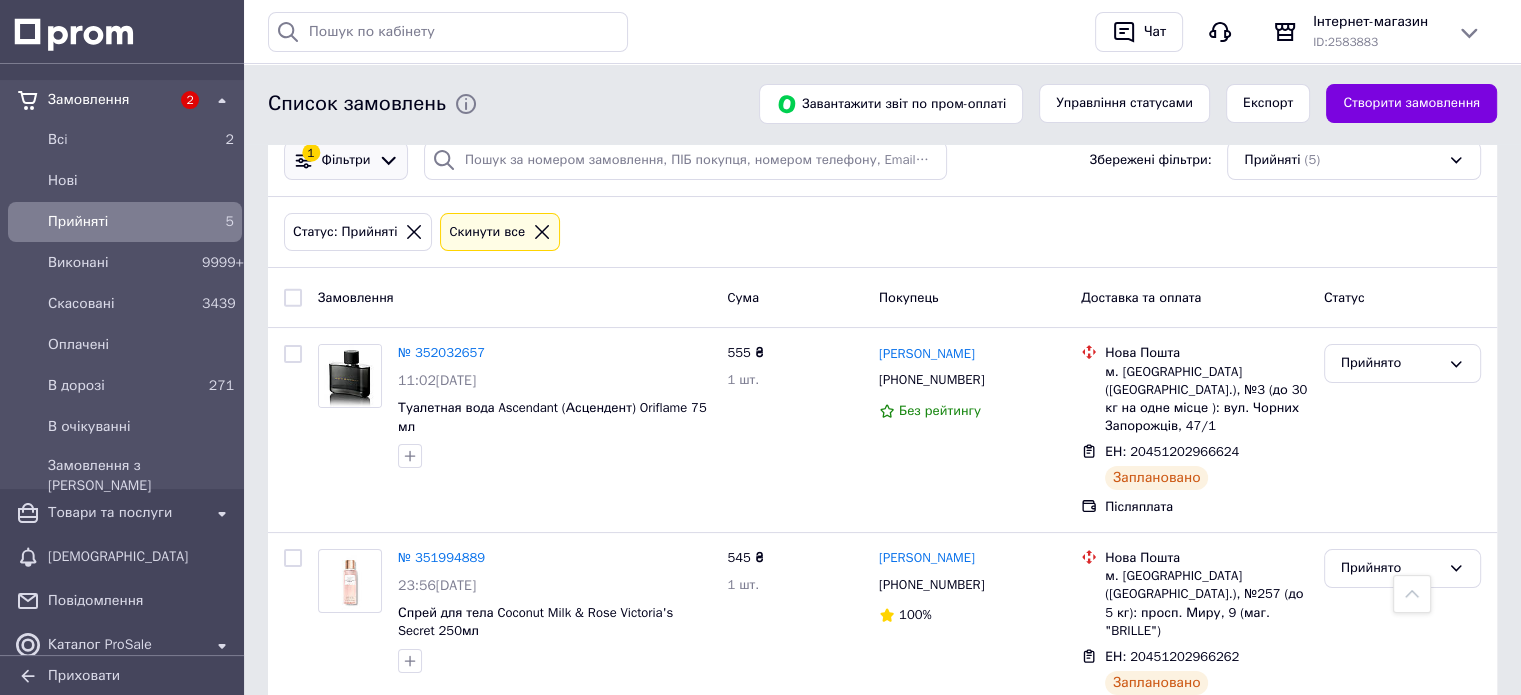 scroll, scrollTop: 112, scrollLeft: 0, axis: vertical 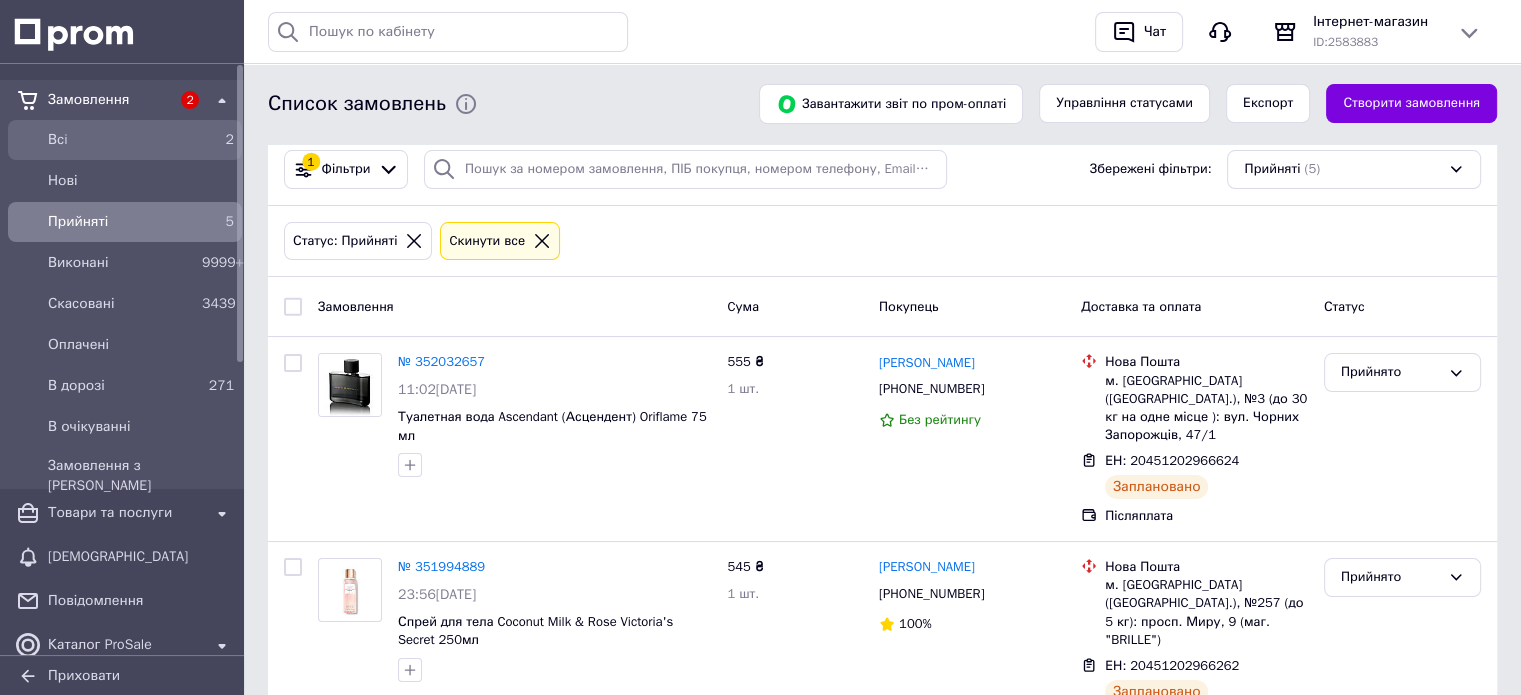click on "Всi" at bounding box center [121, 140] 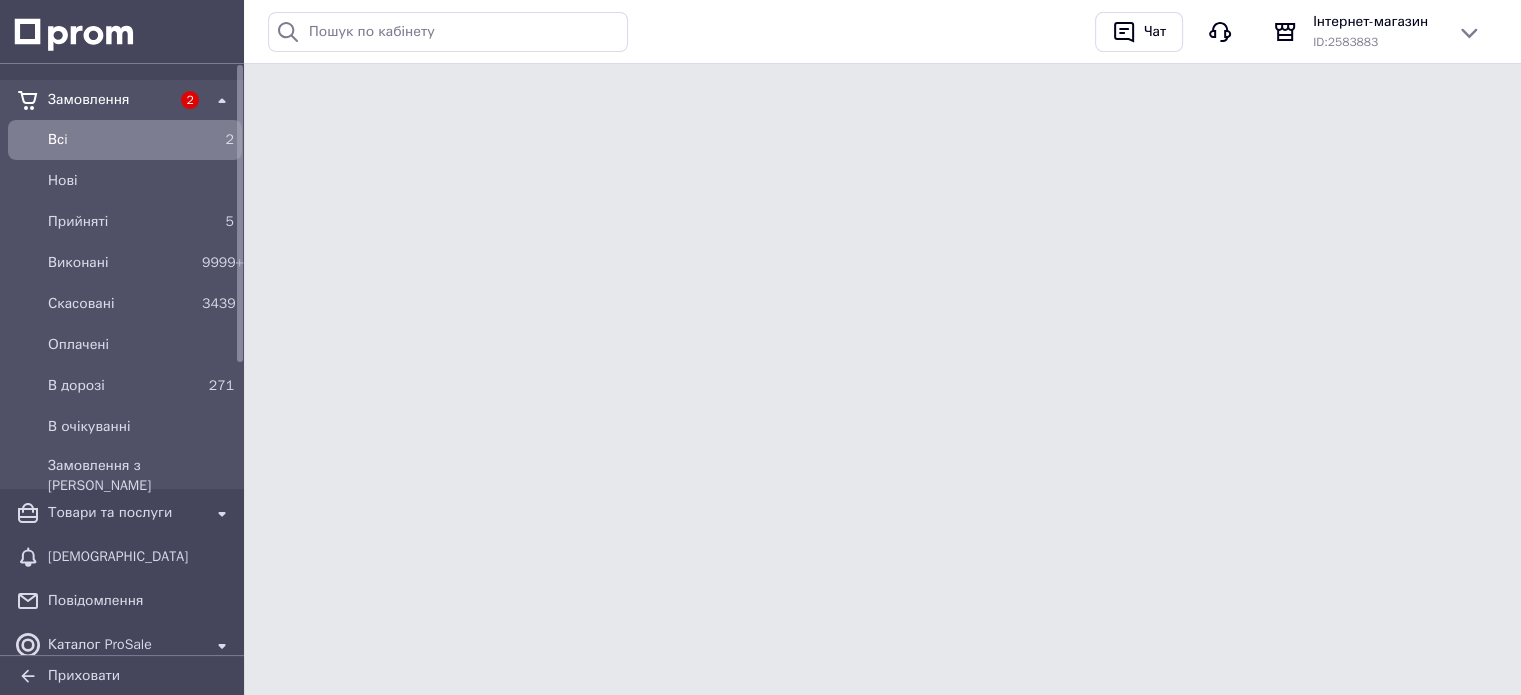 scroll, scrollTop: 0, scrollLeft: 0, axis: both 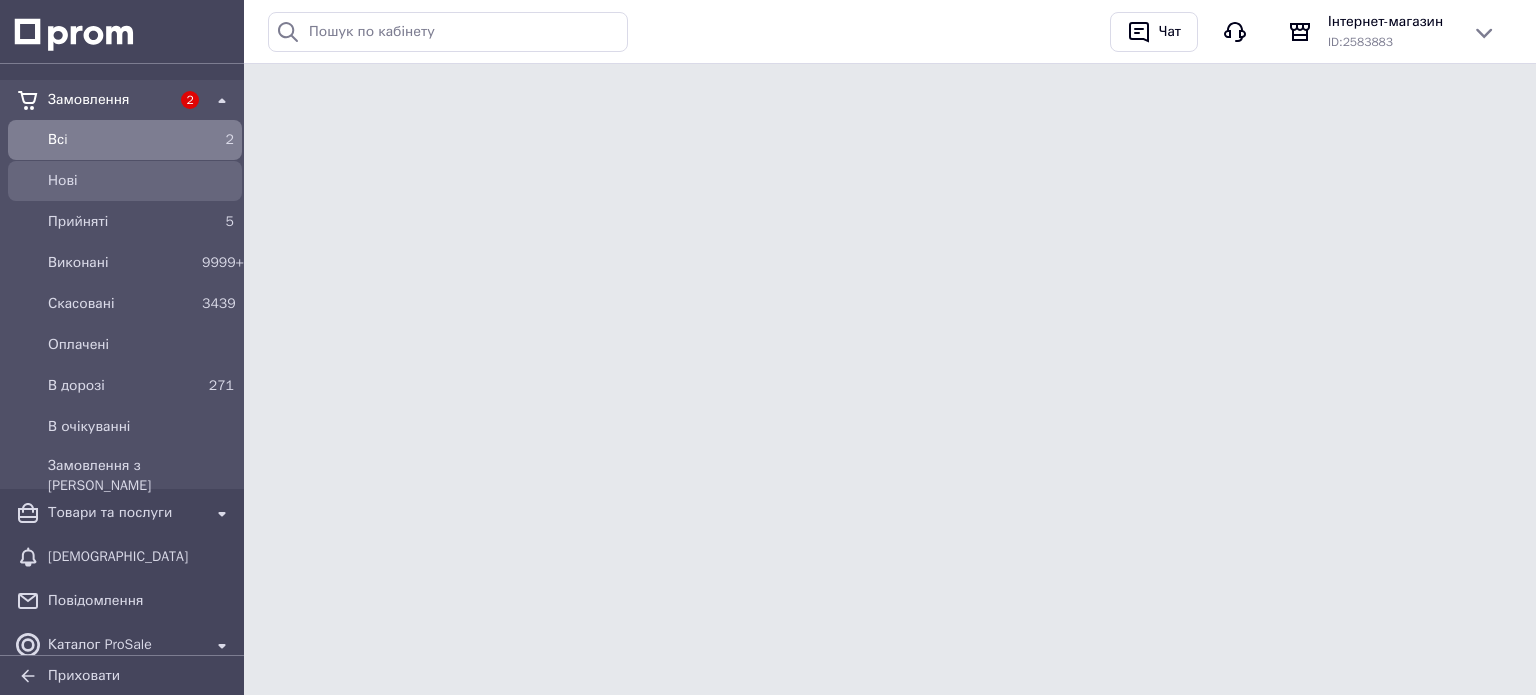 click on "Нові" at bounding box center [141, 181] 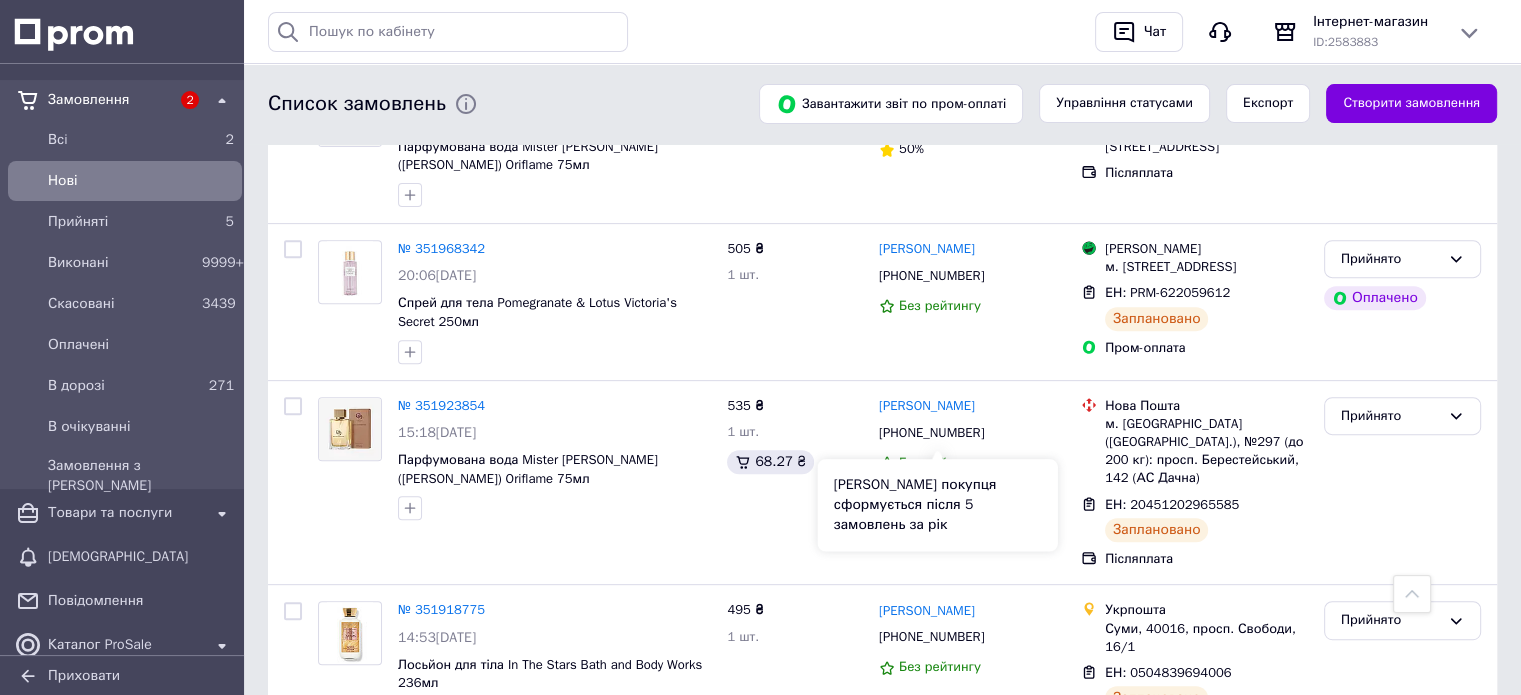 scroll, scrollTop: 800, scrollLeft: 0, axis: vertical 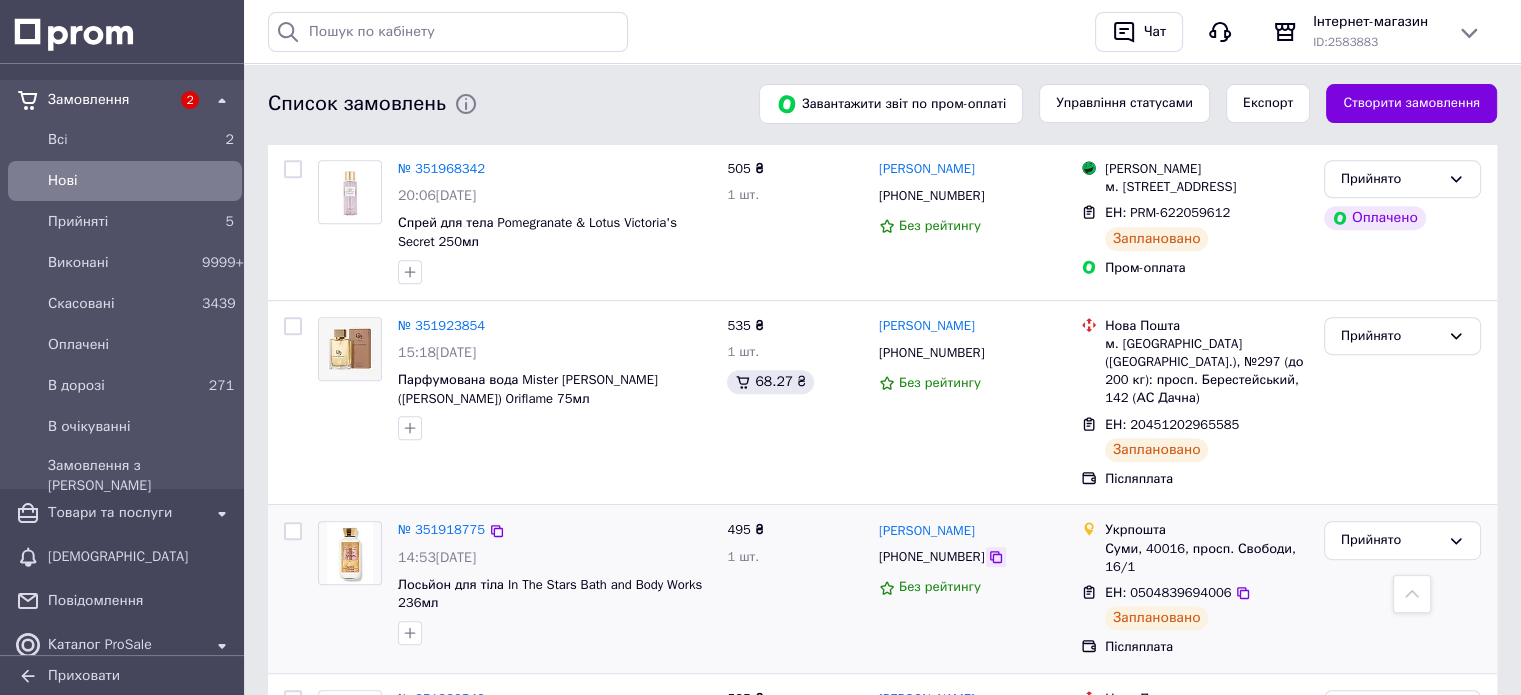 click 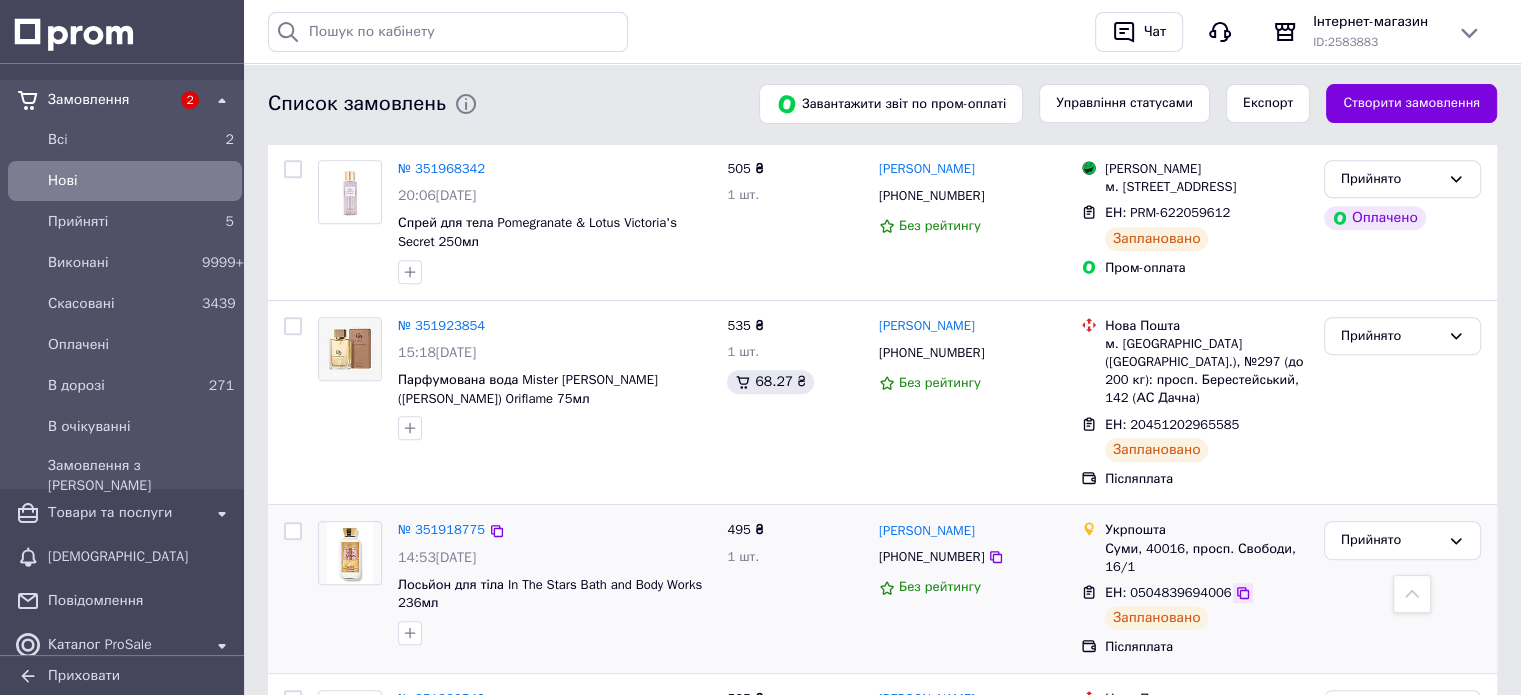 click 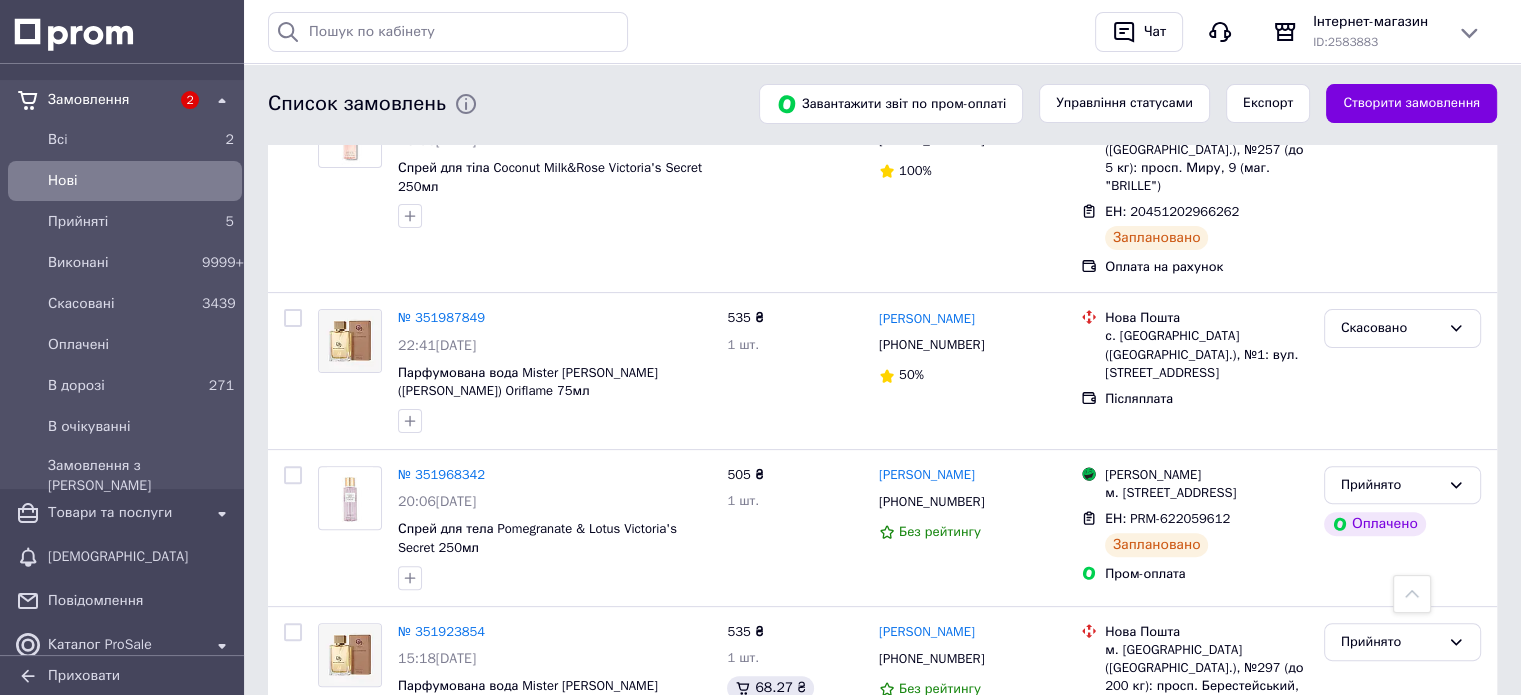 scroll, scrollTop: 100, scrollLeft: 0, axis: vertical 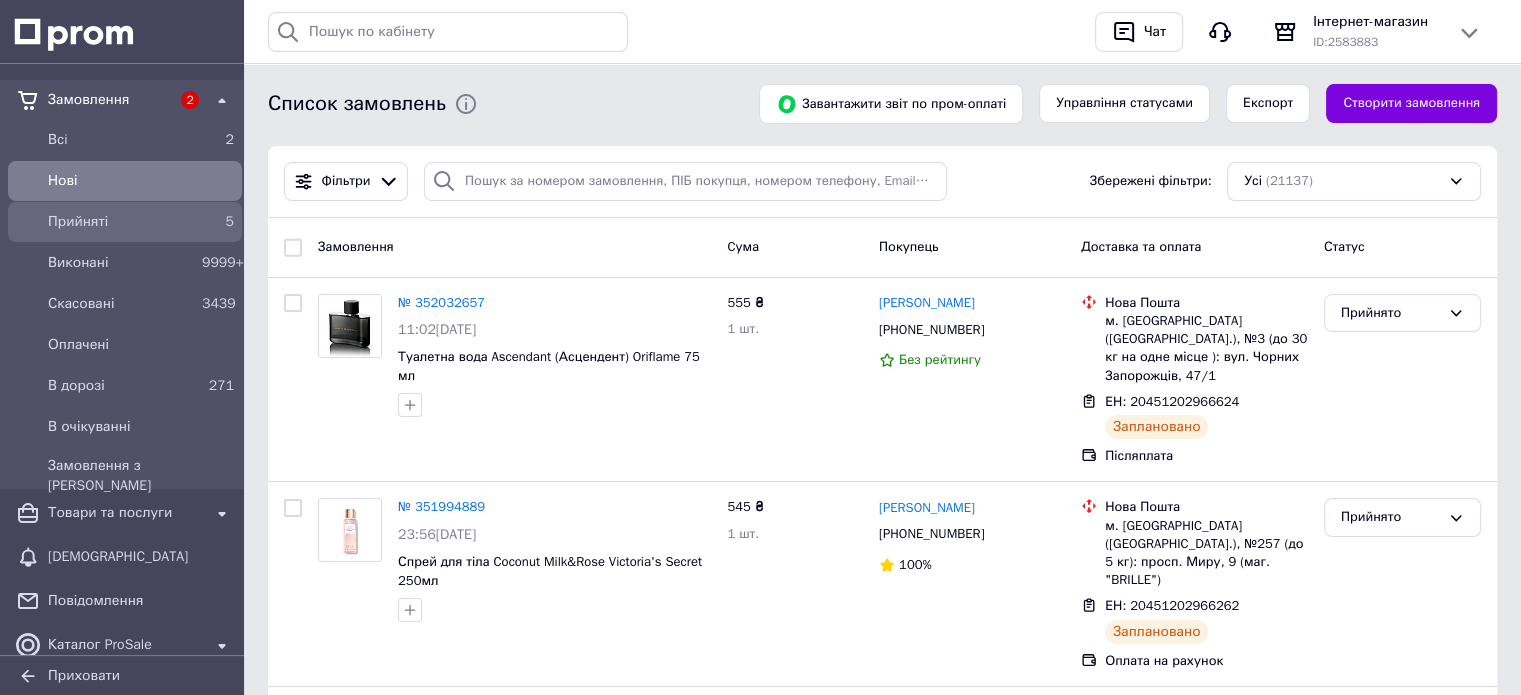 click on "Прийняті" at bounding box center [121, 222] 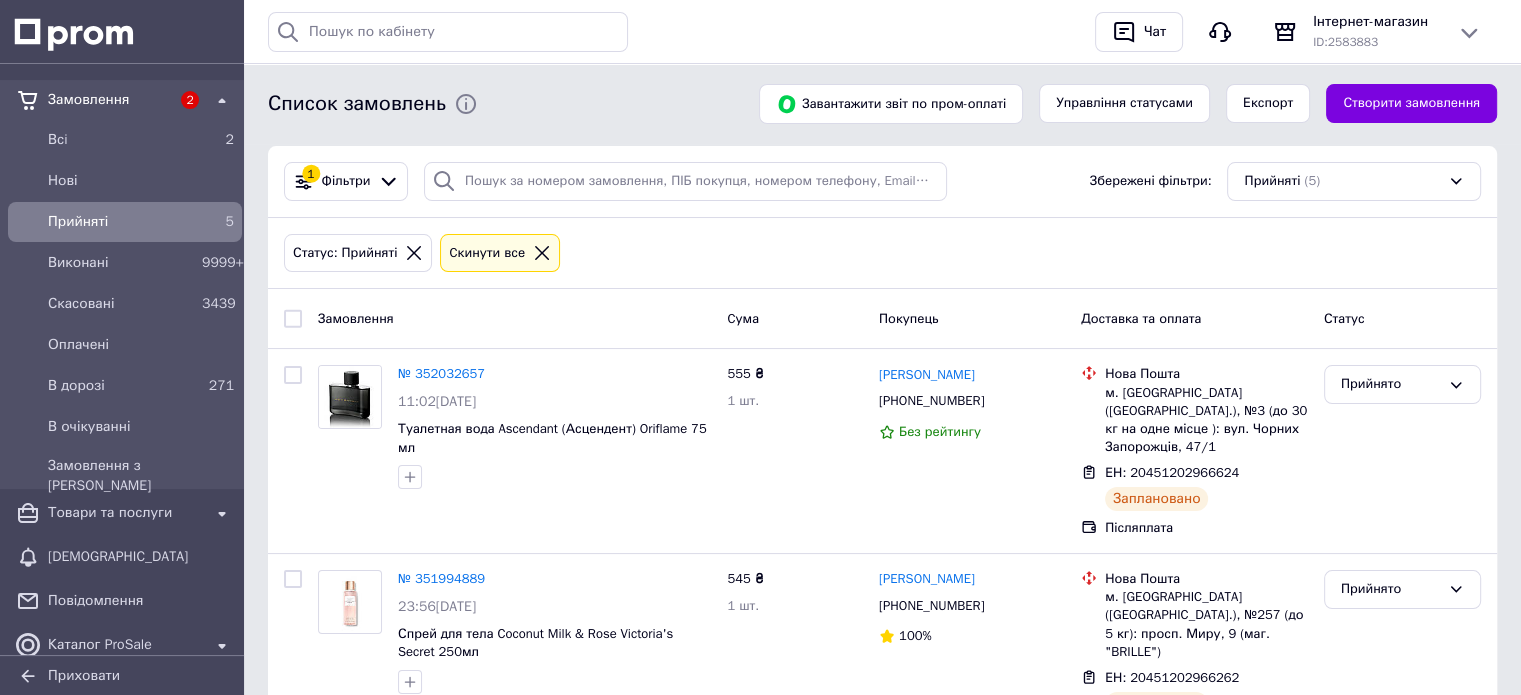 scroll, scrollTop: 0, scrollLeft: 0, axis: both 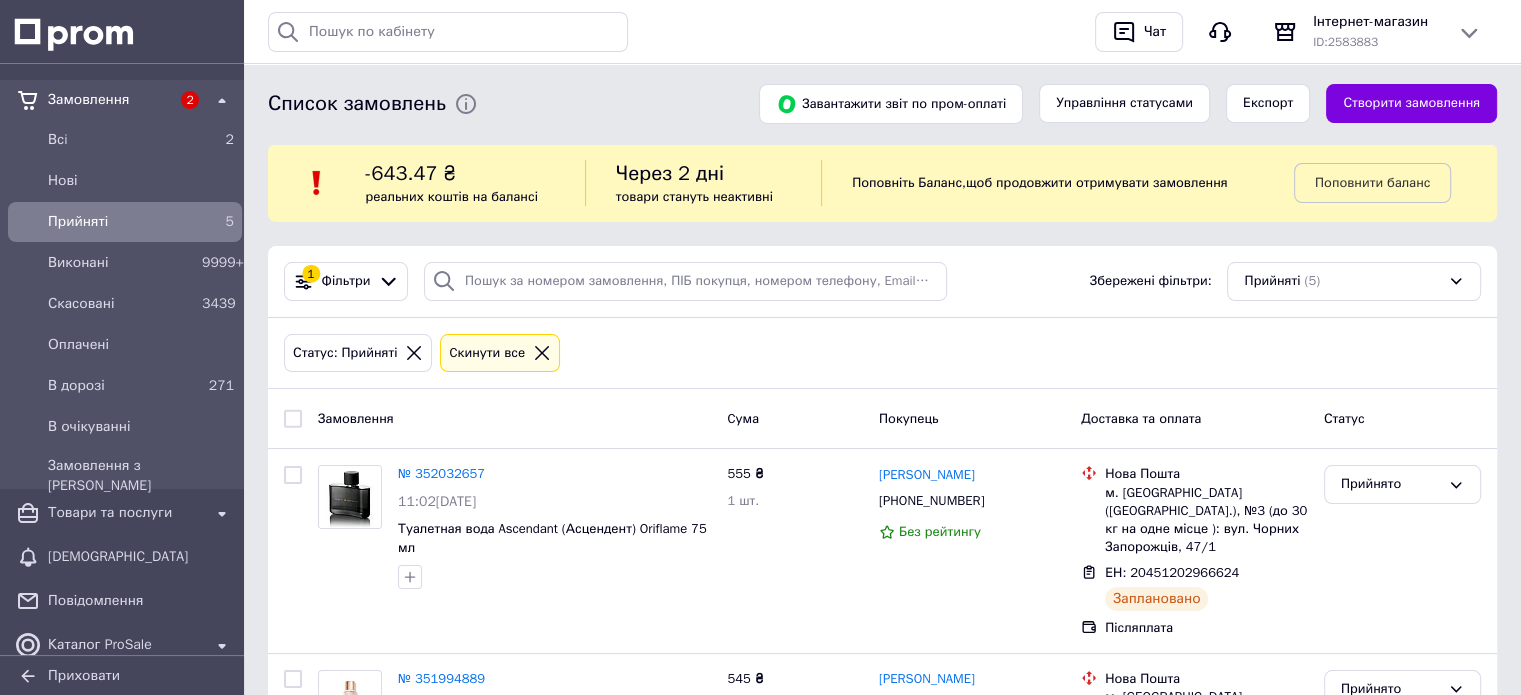 click at bounding box center [293, 419] 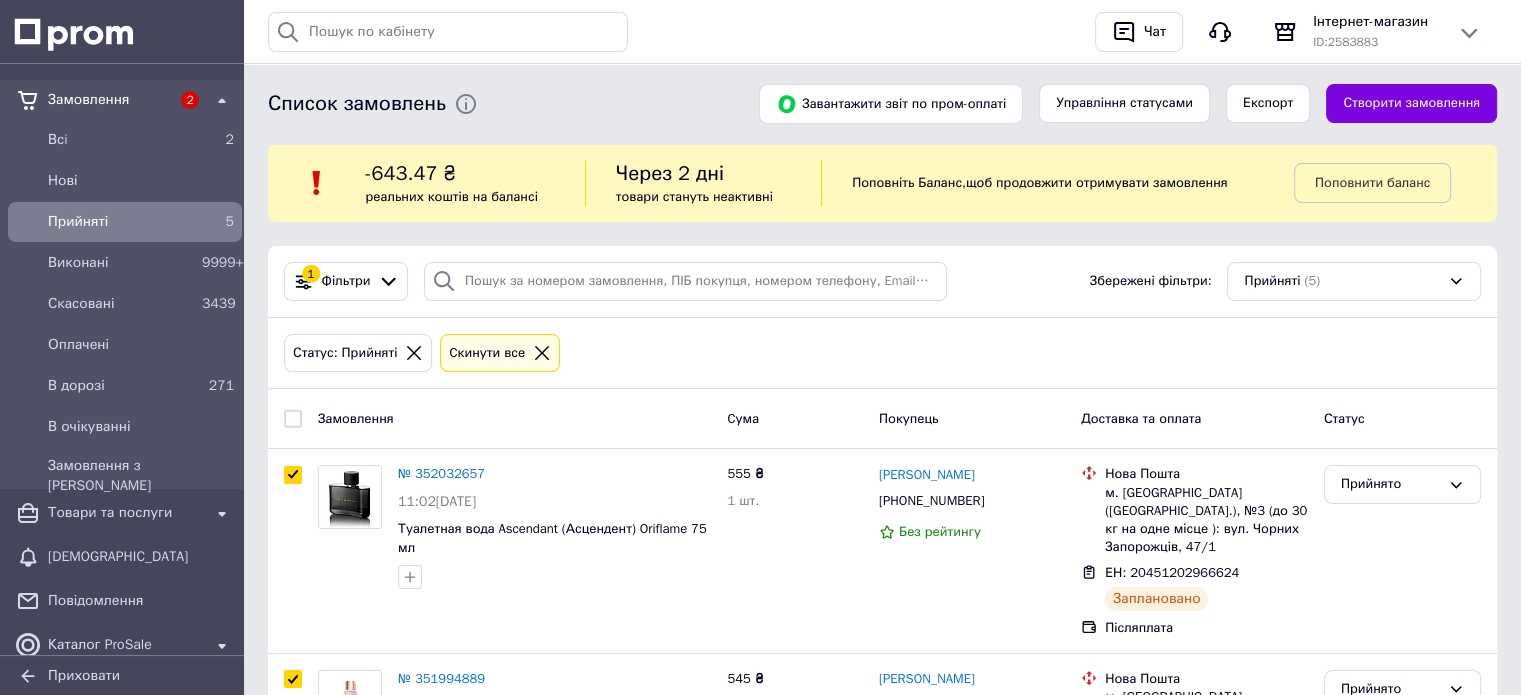 checkbox on "true" 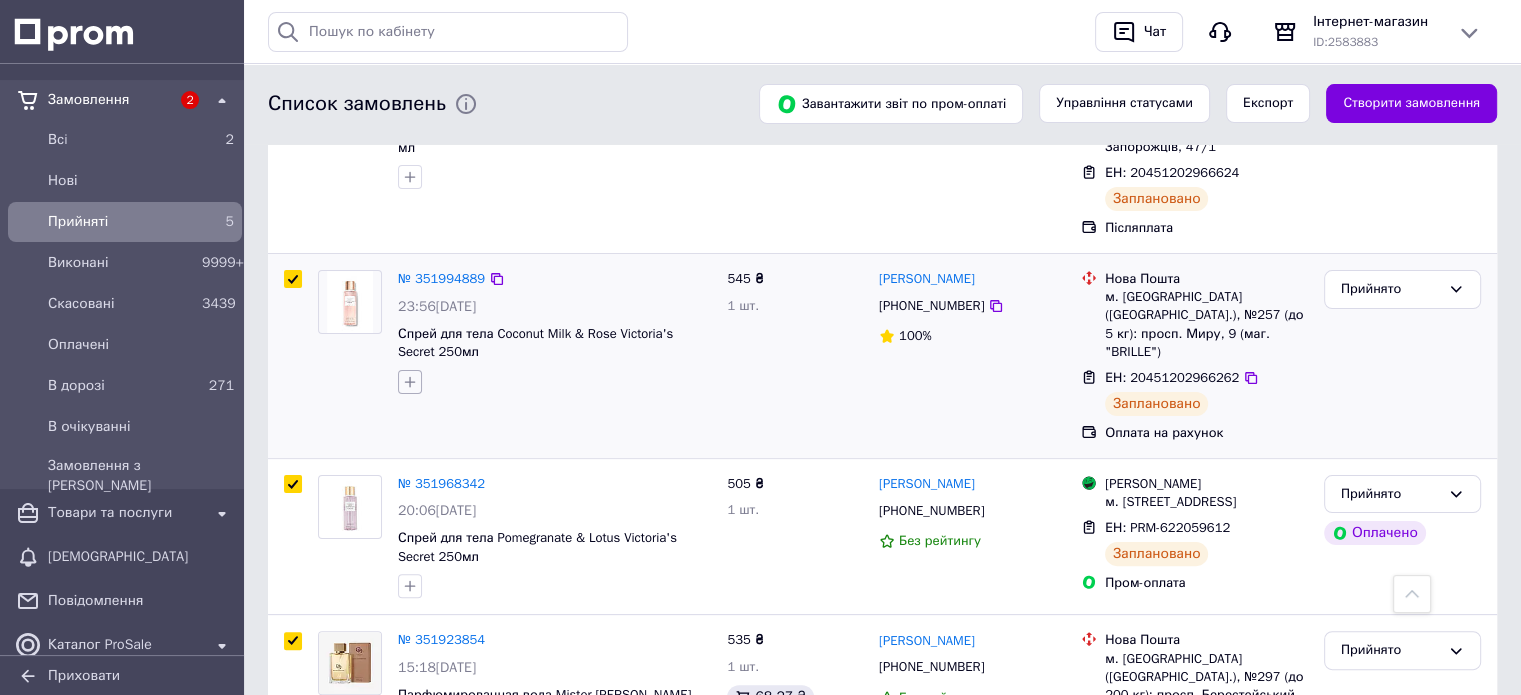 scroll, scrollTop: 0, scrollLeft: 0, axis: both 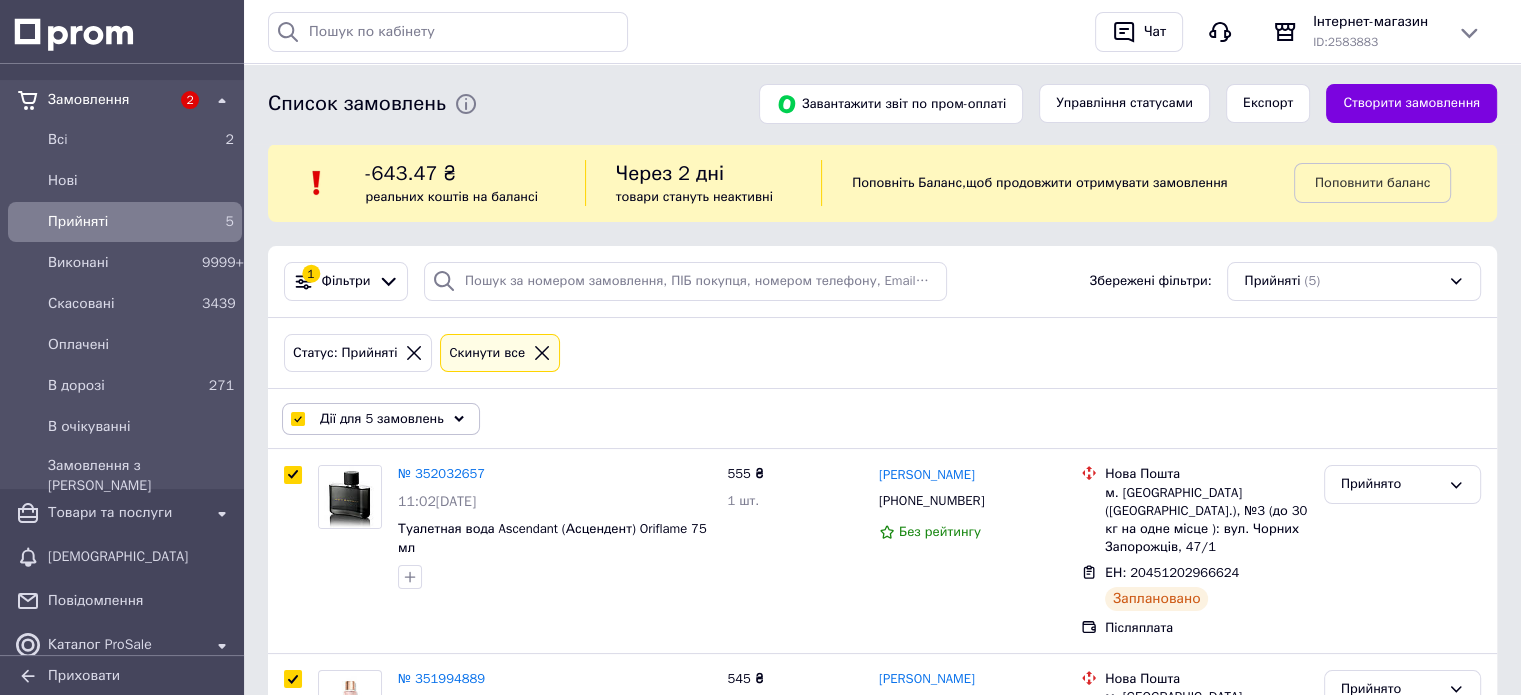 click on "Дії для 5 замовлень" at bounding box center (382, 419) 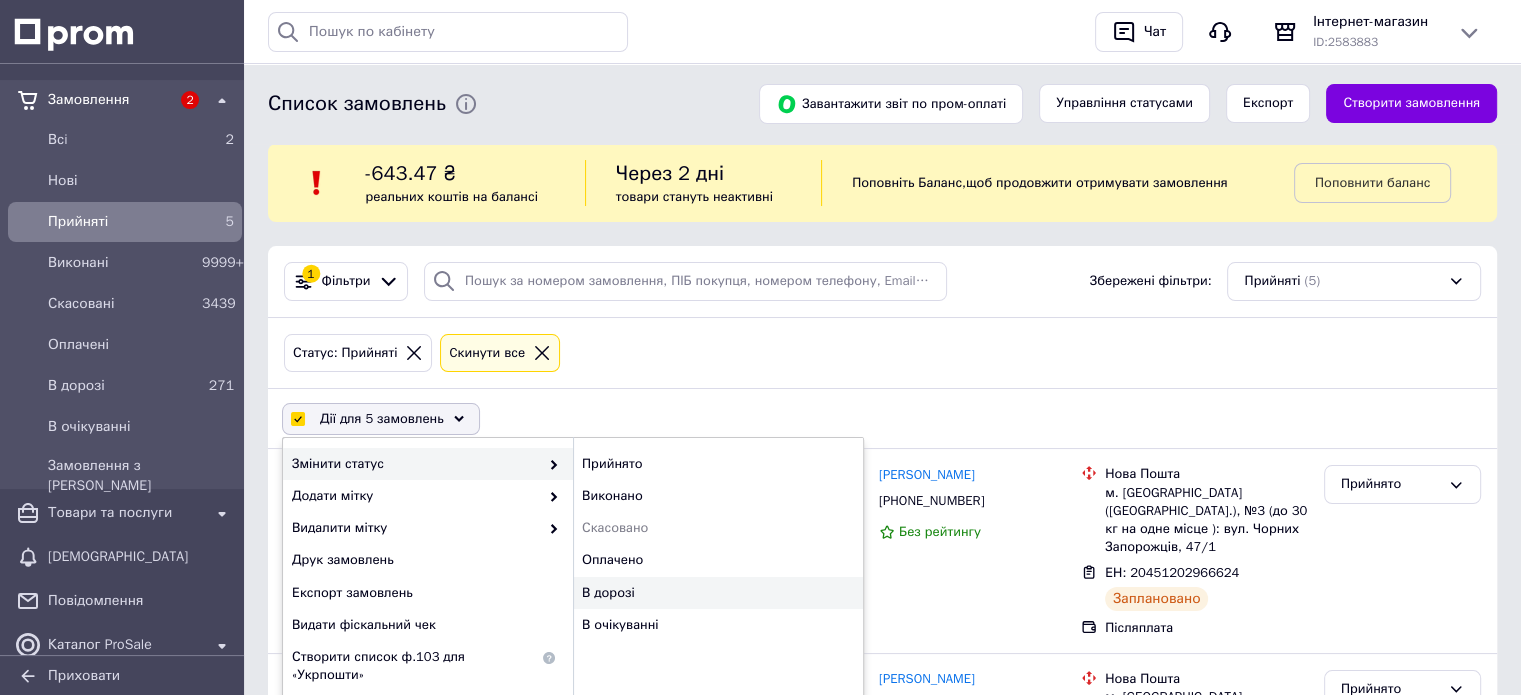 click on "В дорозі" at bounding box center (718, 593) 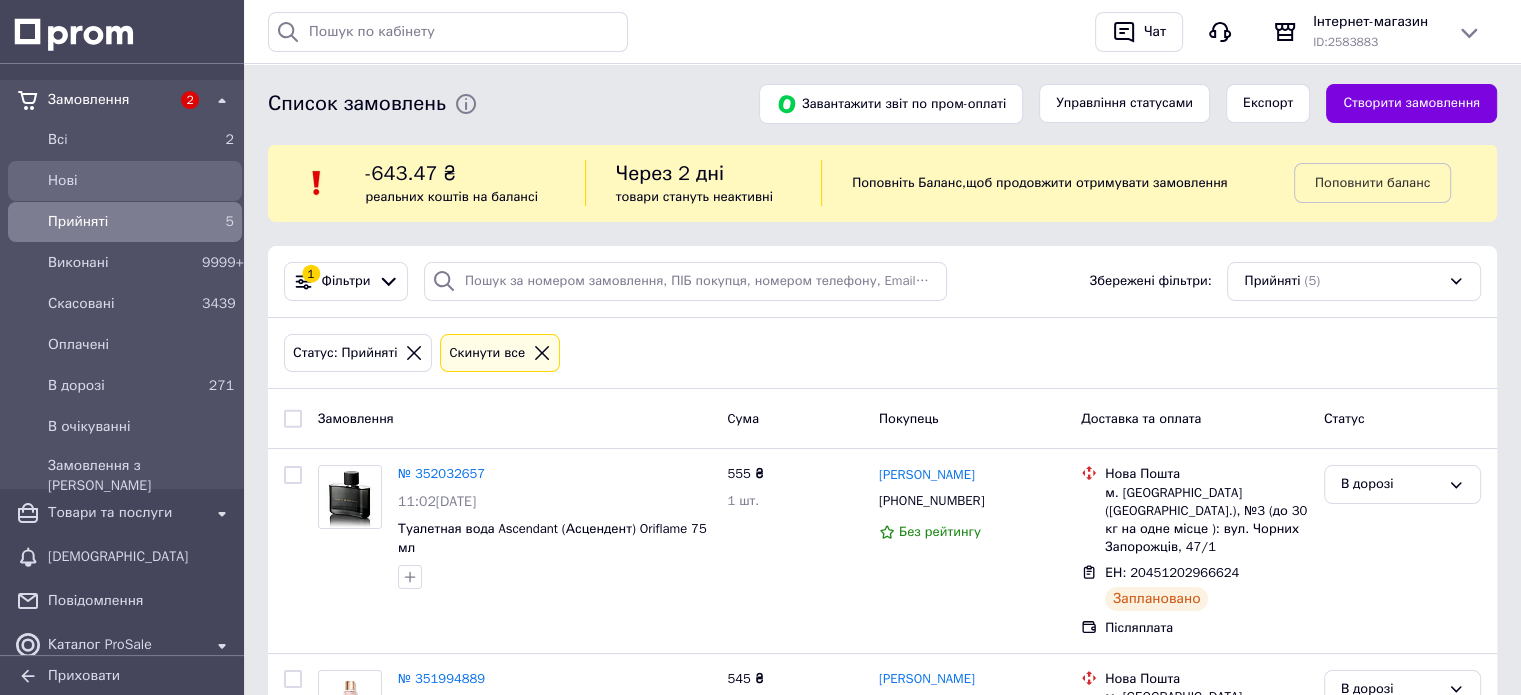 click on "Нові" at bounding box center (125, 181) 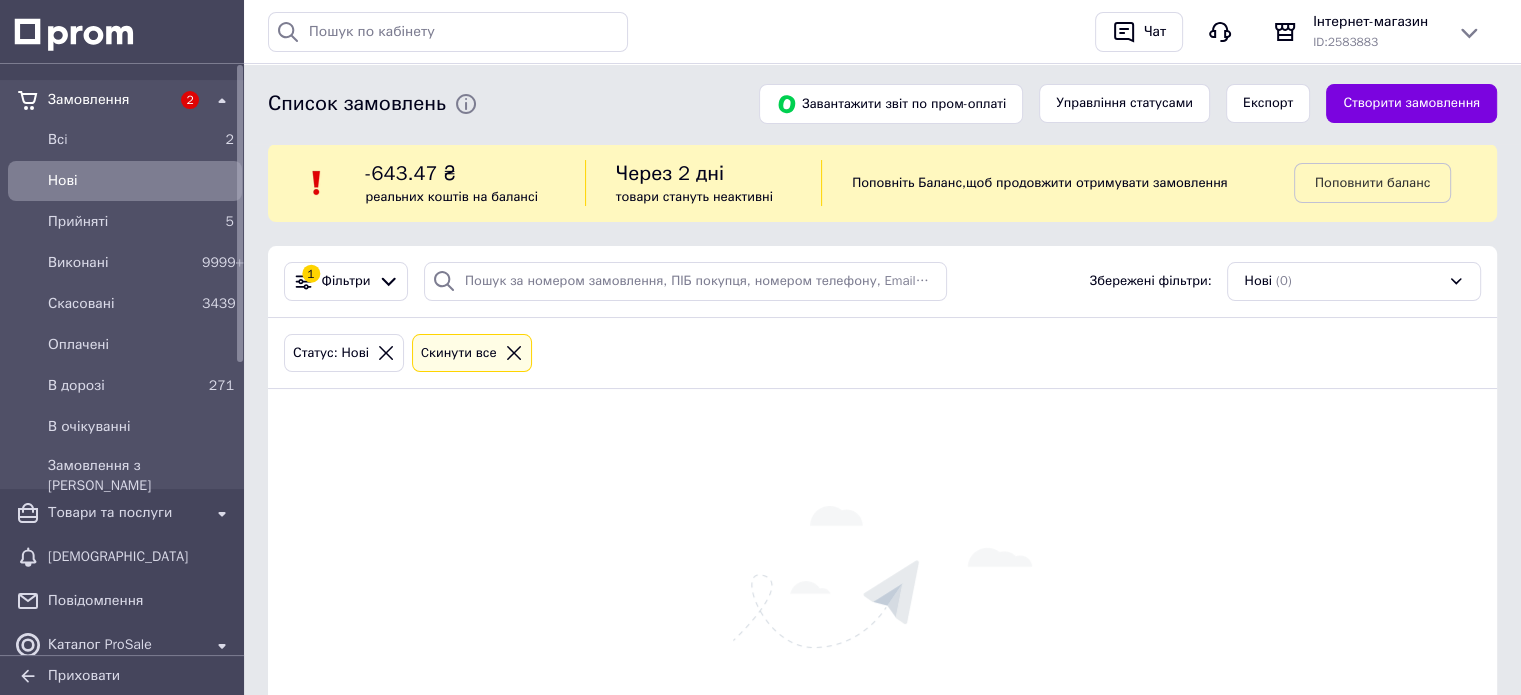 click on "Нові" at bounding box center [141, 181] 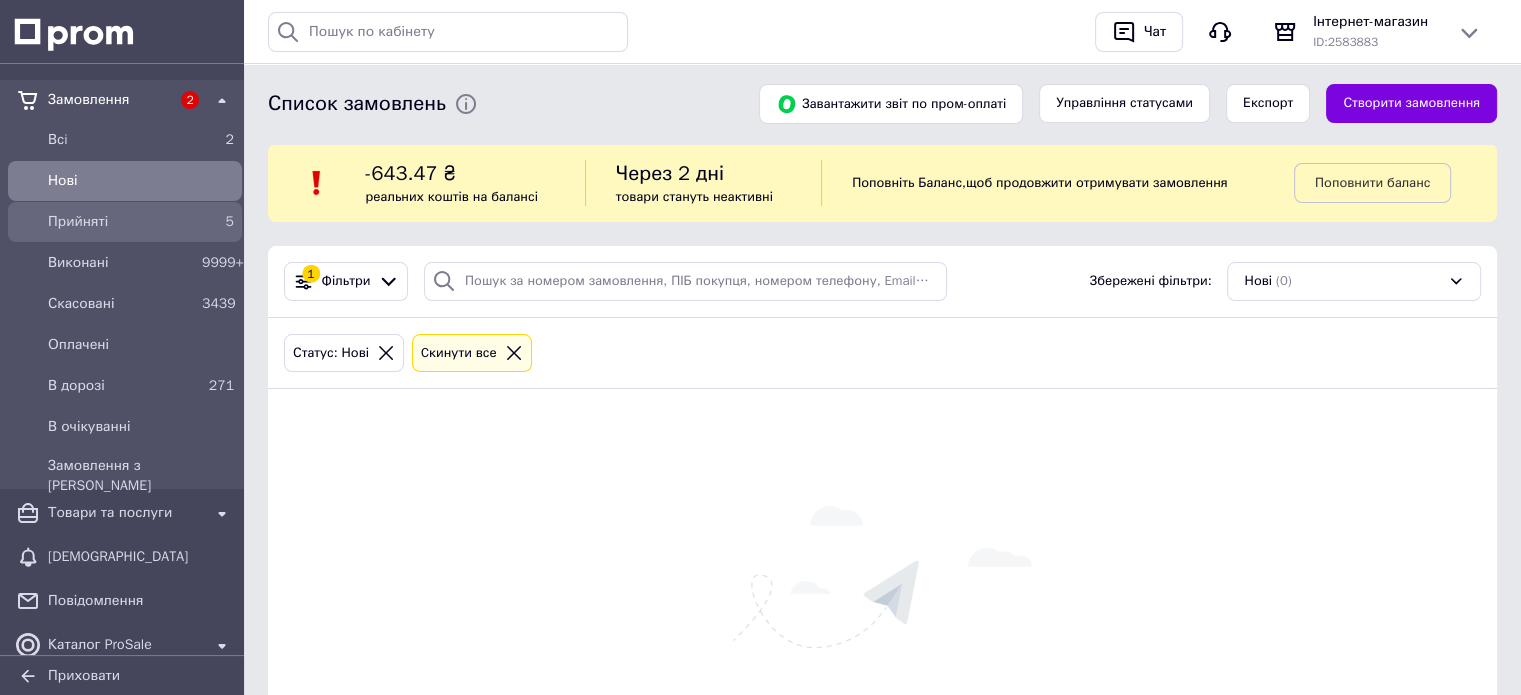 click on "Прийняті" at bounding box center [121, 222] 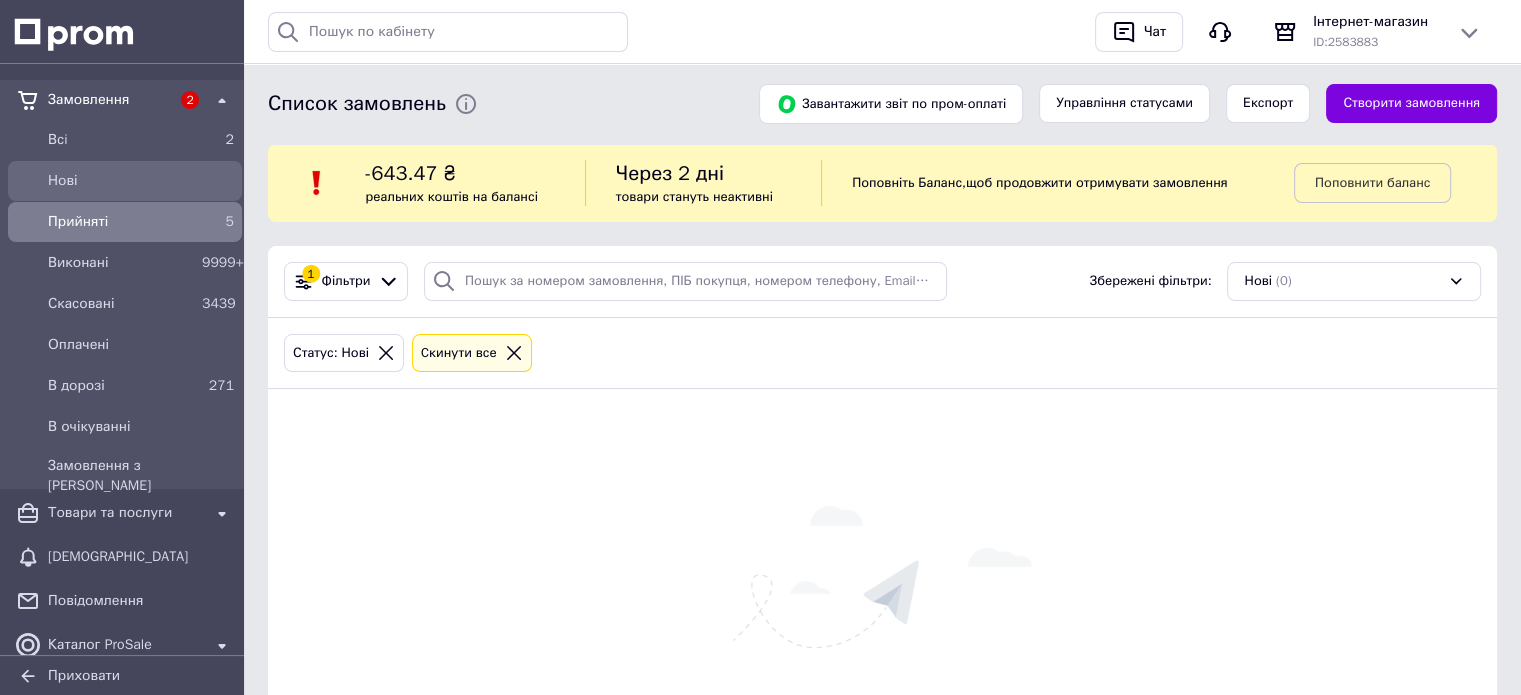 click on "Нові" at bounding box center (125, 181) 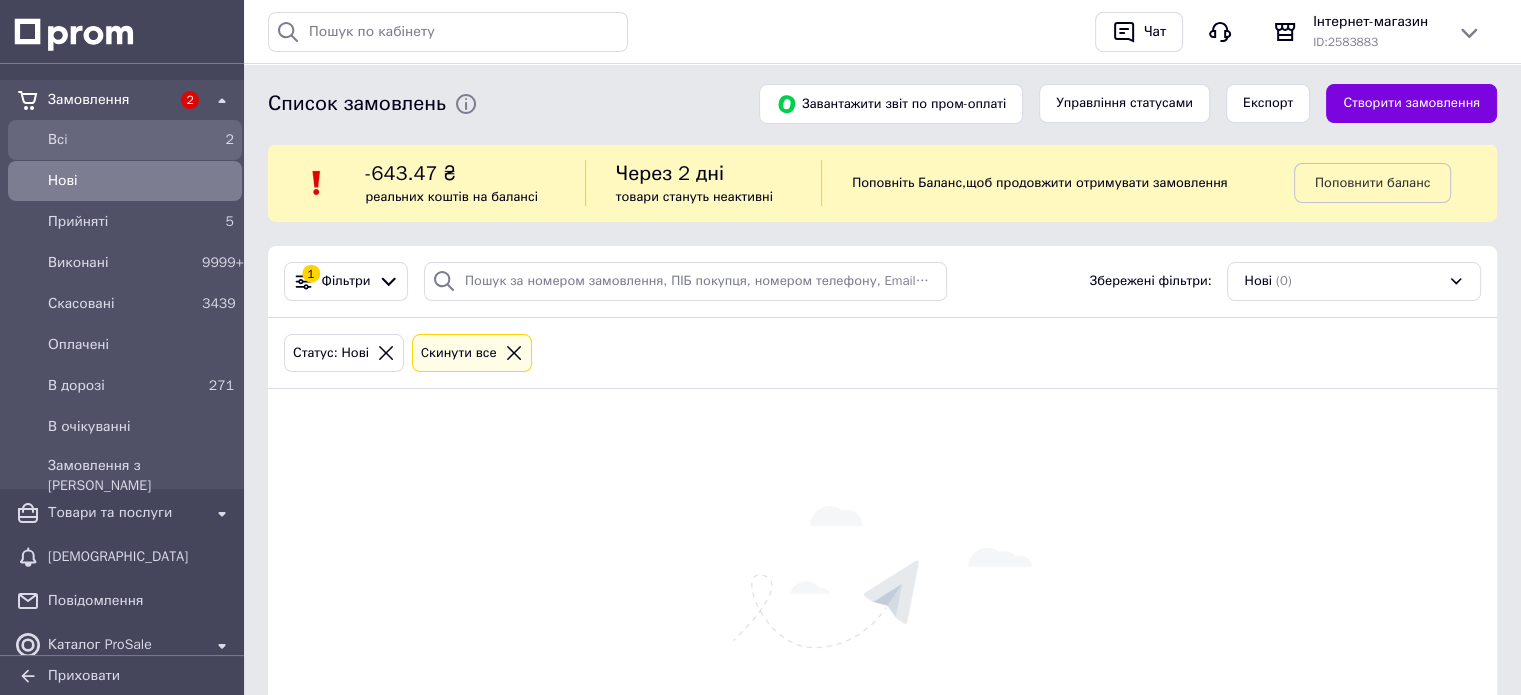 click on "Всi" at bounding box center [121, 140] 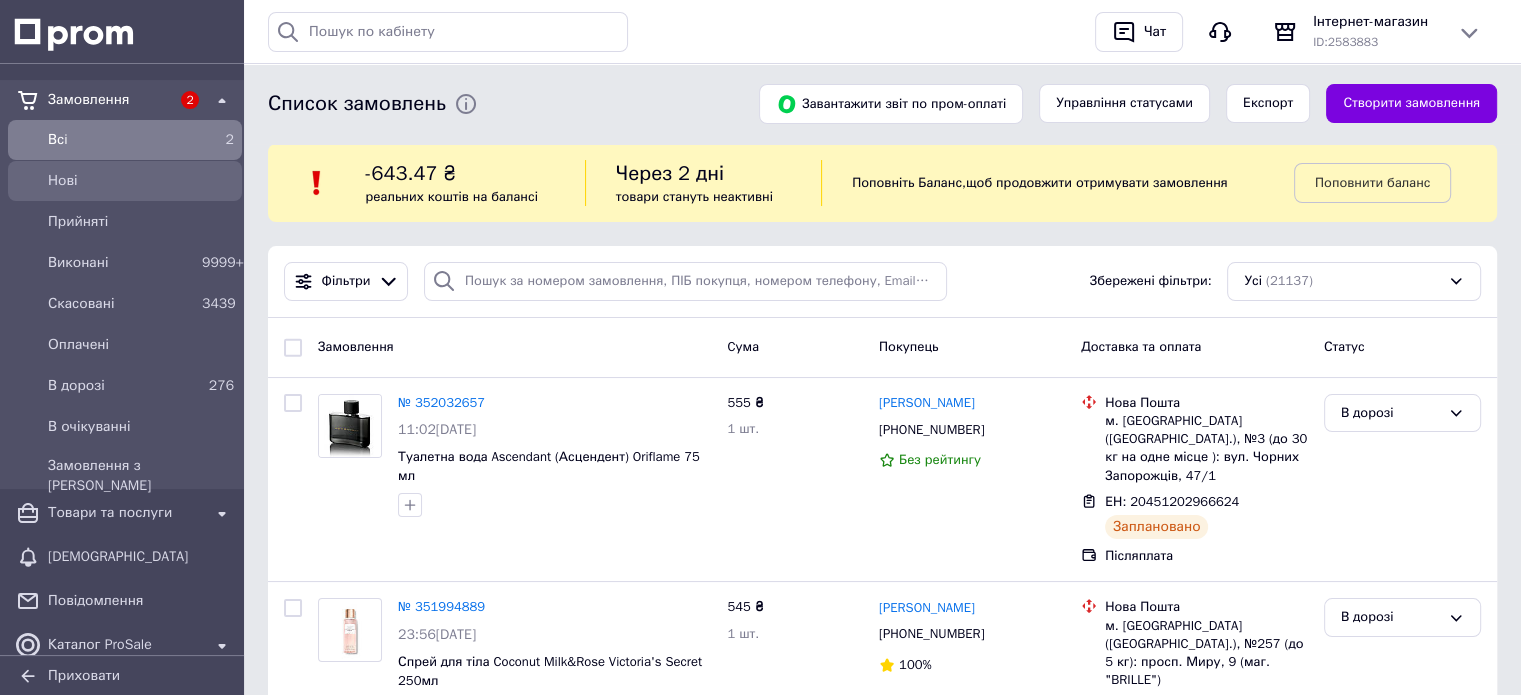 click on "Нові" at bounding box center [141, 181] 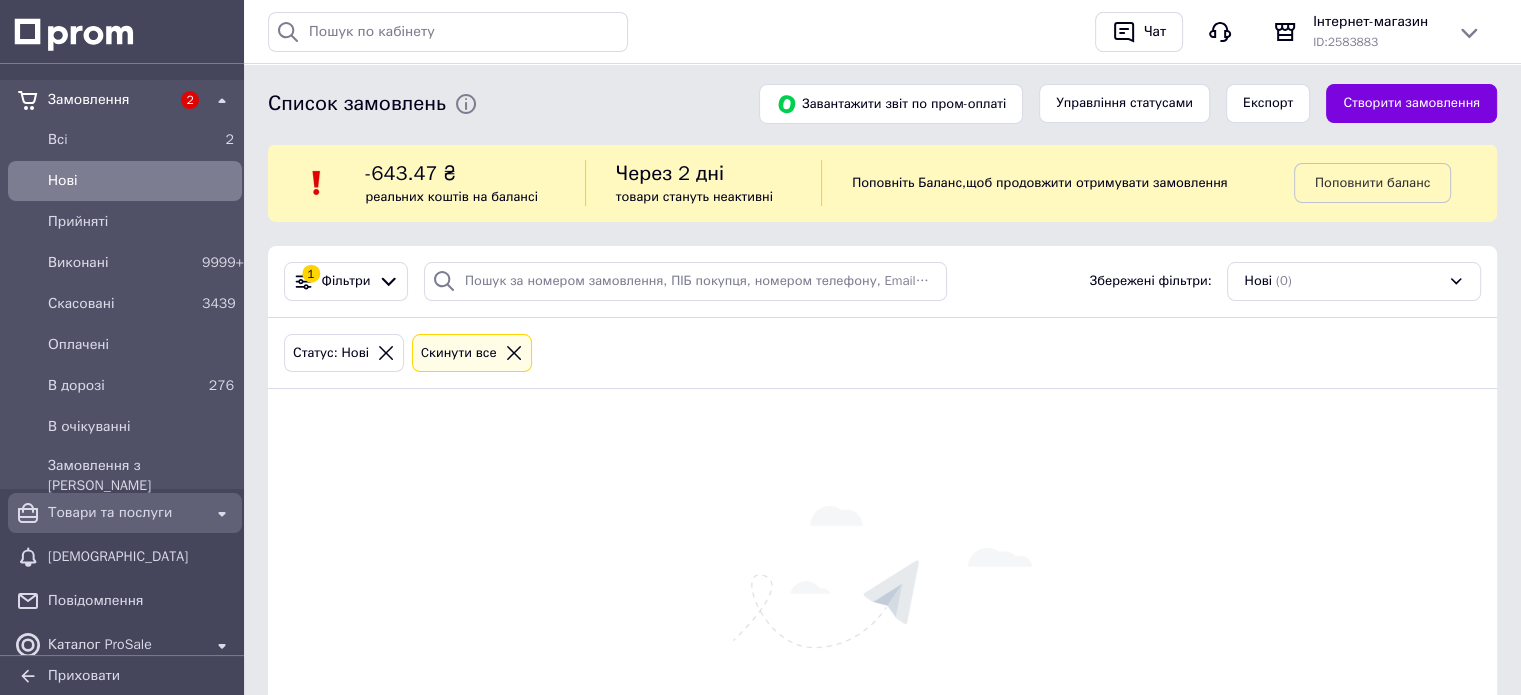click on "Товари та послуги" at bounding box center [125, 513] 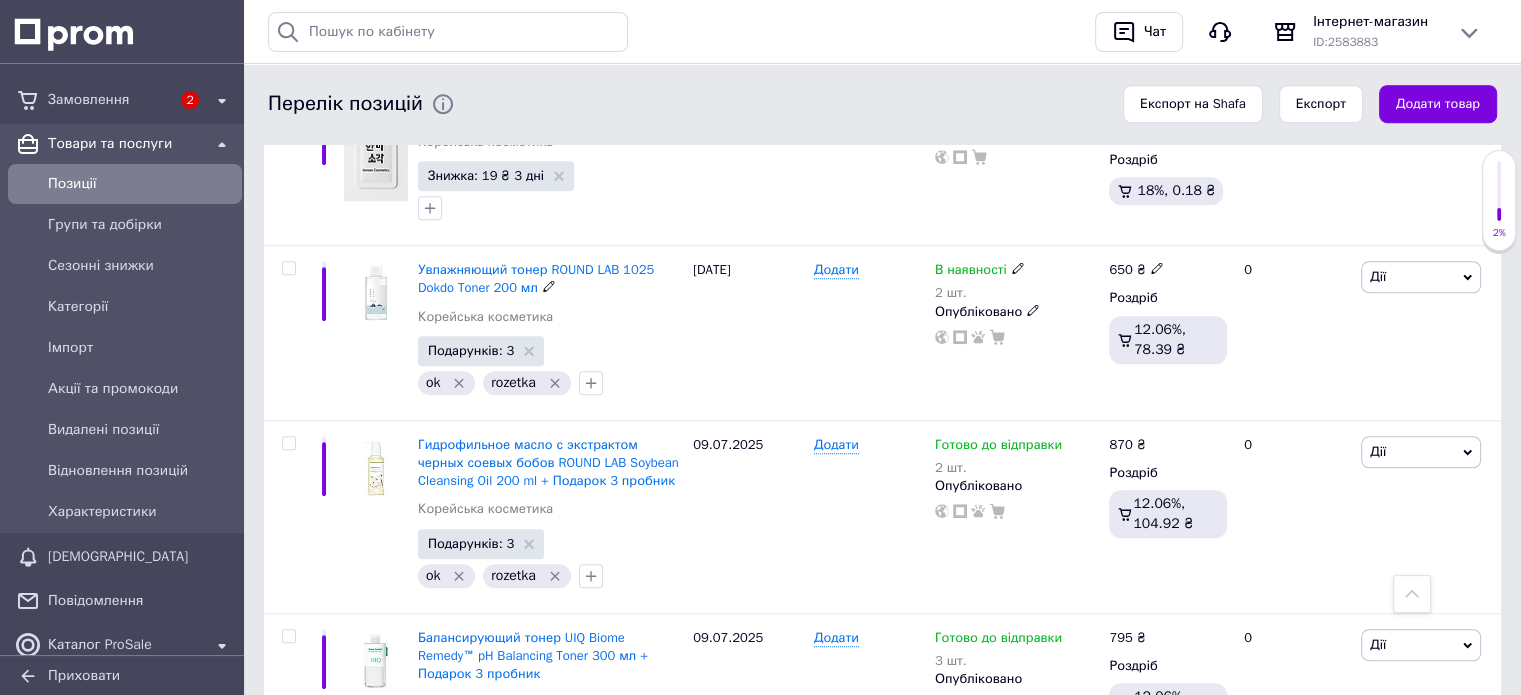 scroll, scrollTop: 1500, scrollLeft: 0, axis: vertical 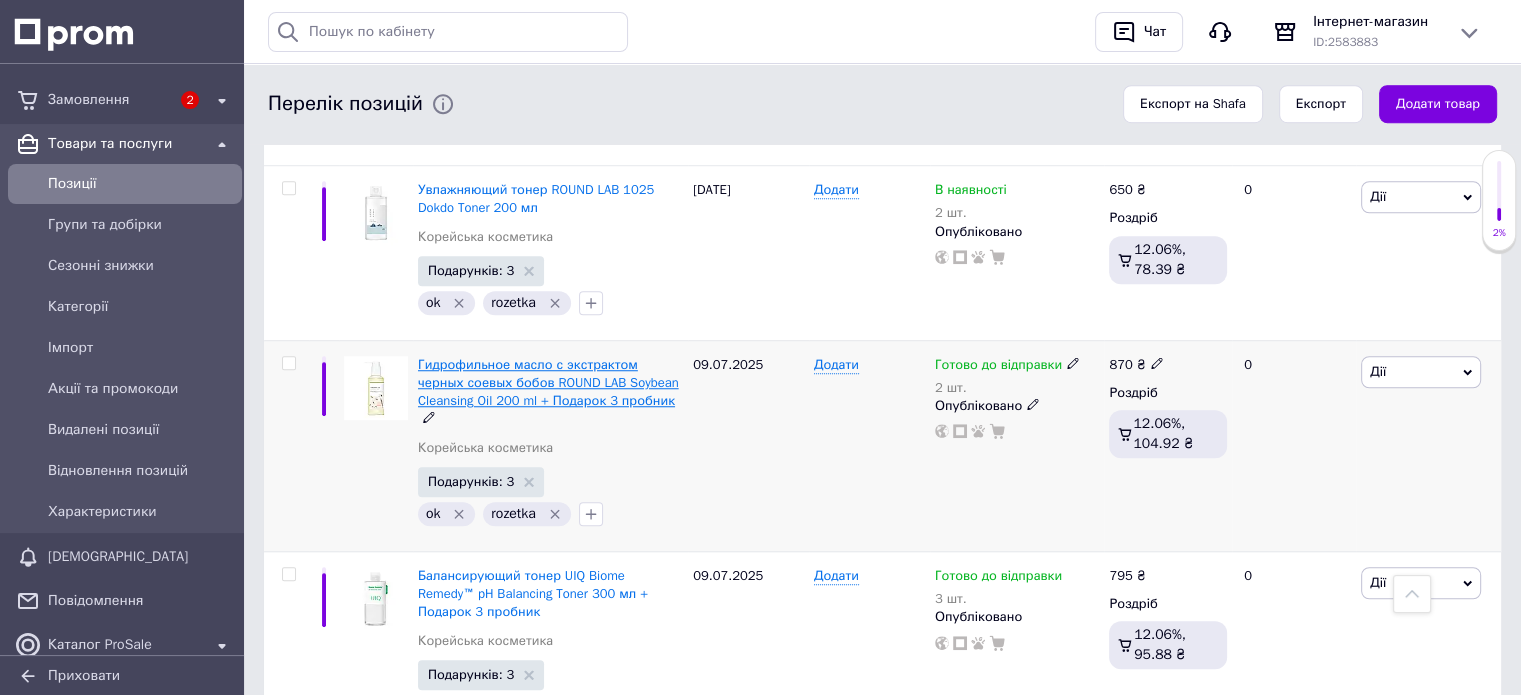 click on "Гидрофильное масло с экстрактом черных соевых бобов ROUND LAB Soybean Cleansing Oil 200 ml + Подарок 3 пробник" at bounding box center [548, 382] 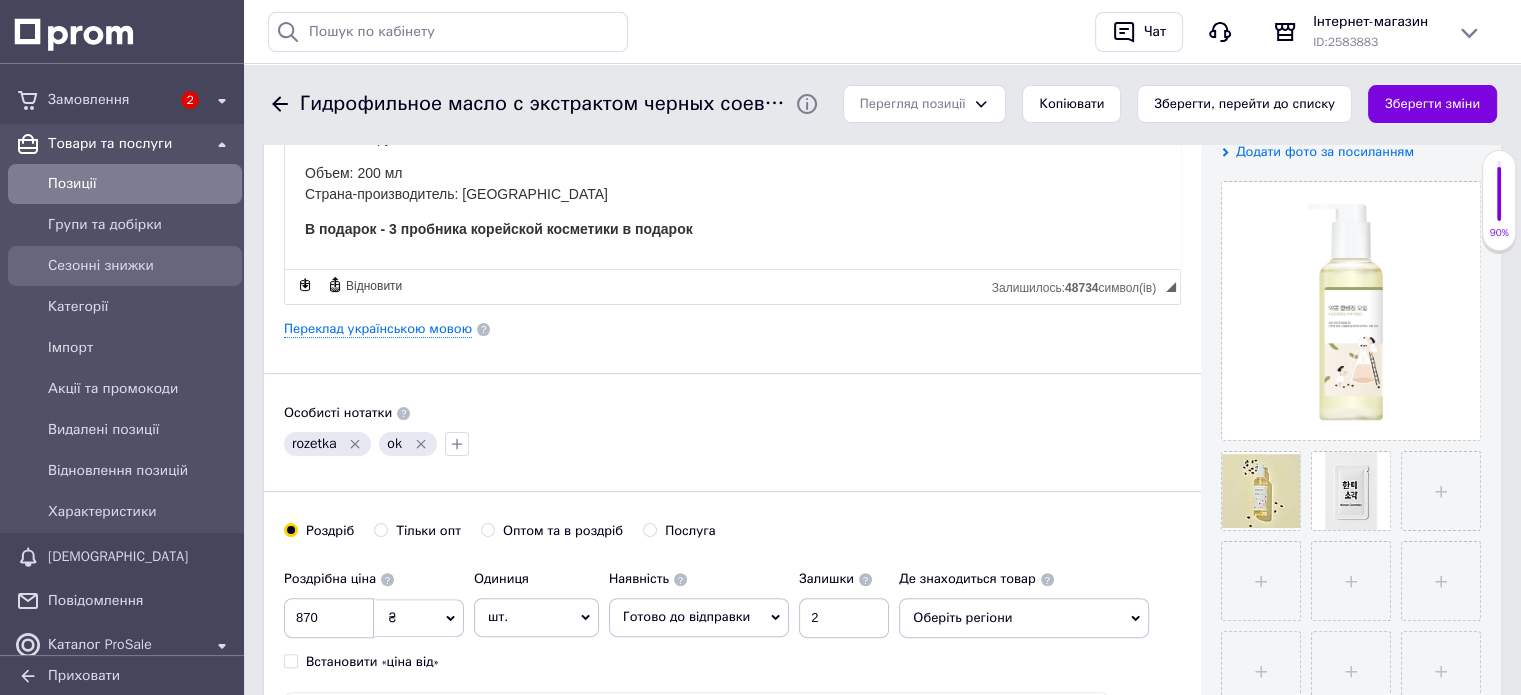 scroll, scrollTop: 0, scrollLeft: 0, axis: both 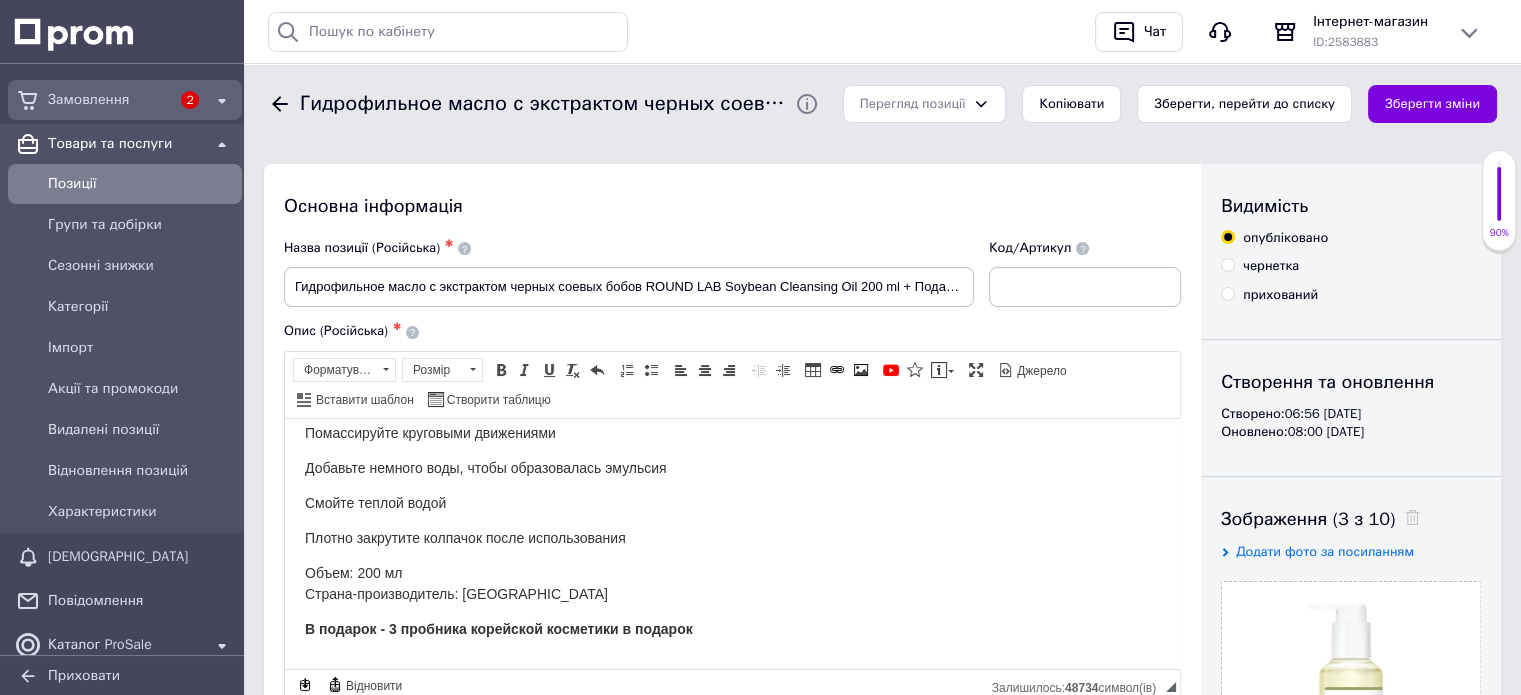 click on "Замовлення" at bounding box center [109, 100] 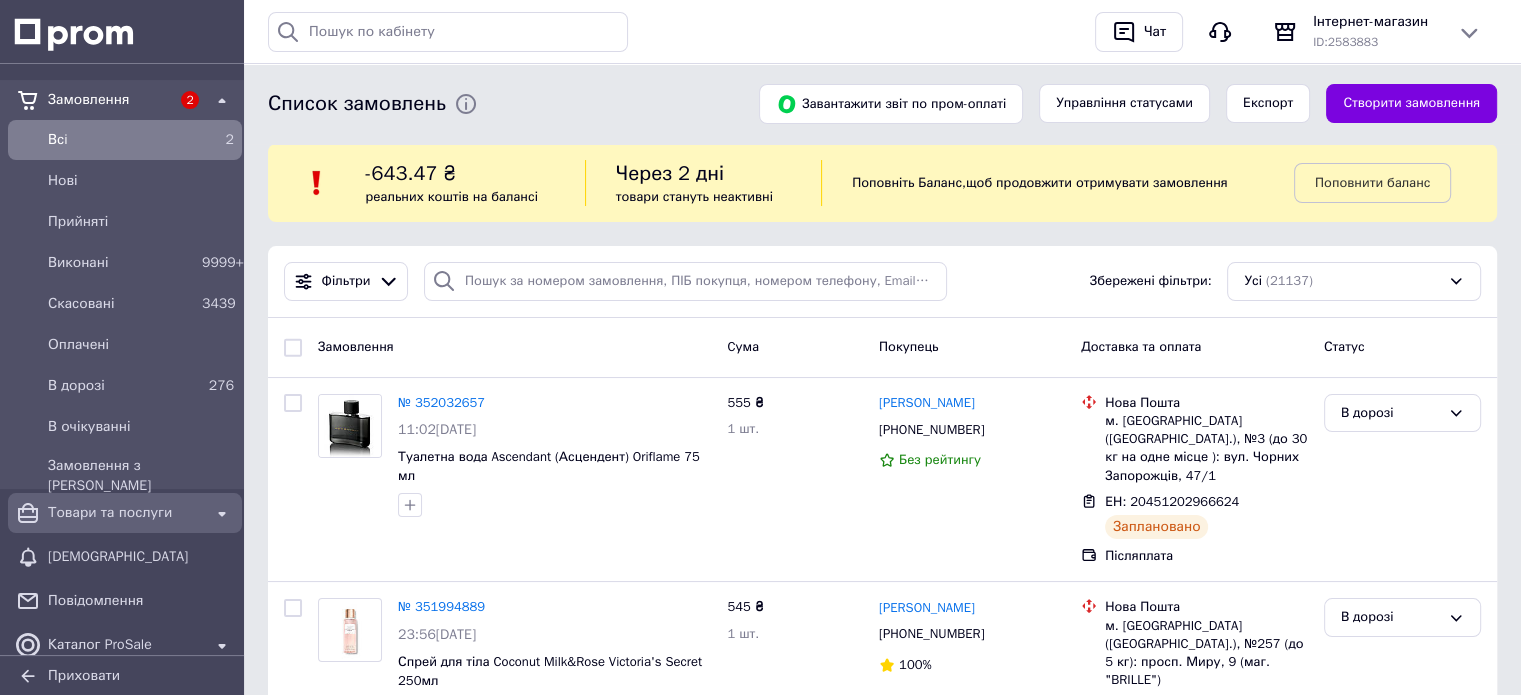 click on "Товари та послуги" at bounding box center [125, 513] 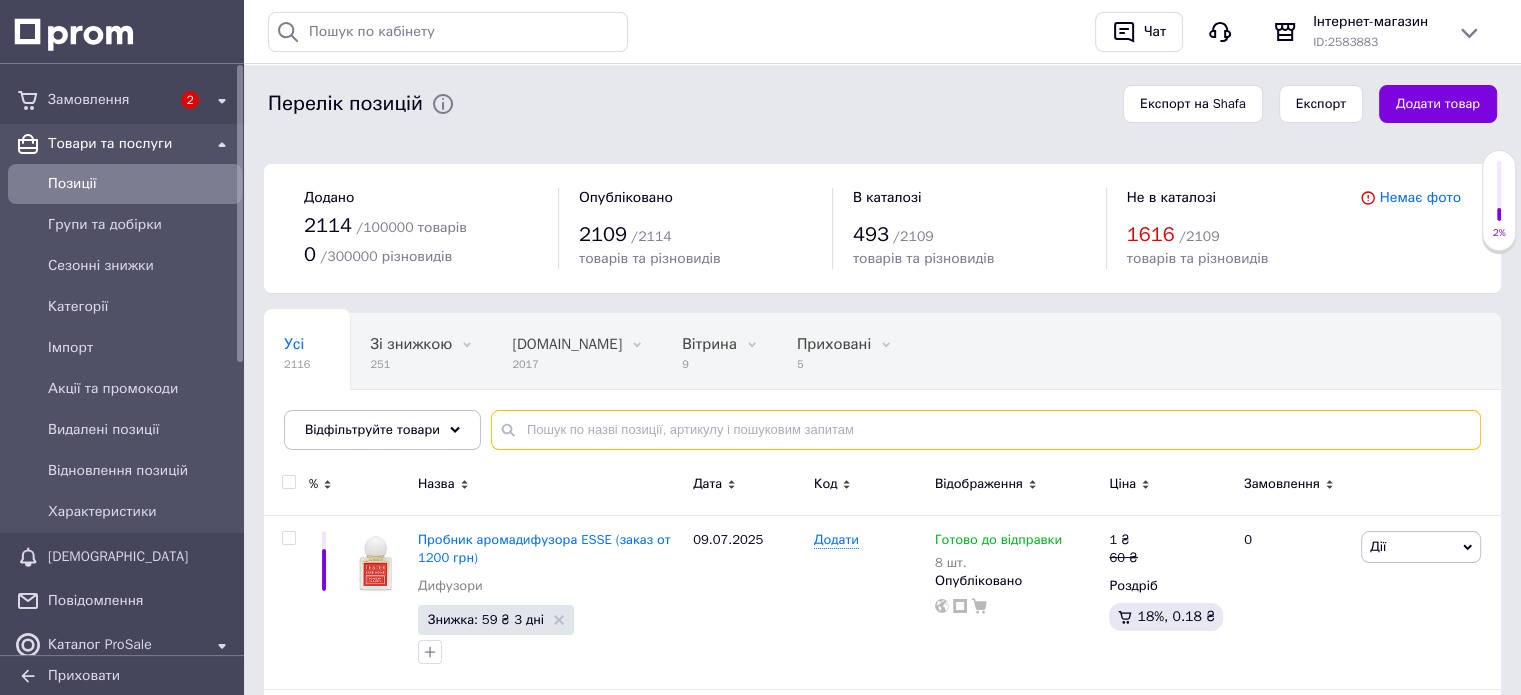 click at bounding box center (986, 430) 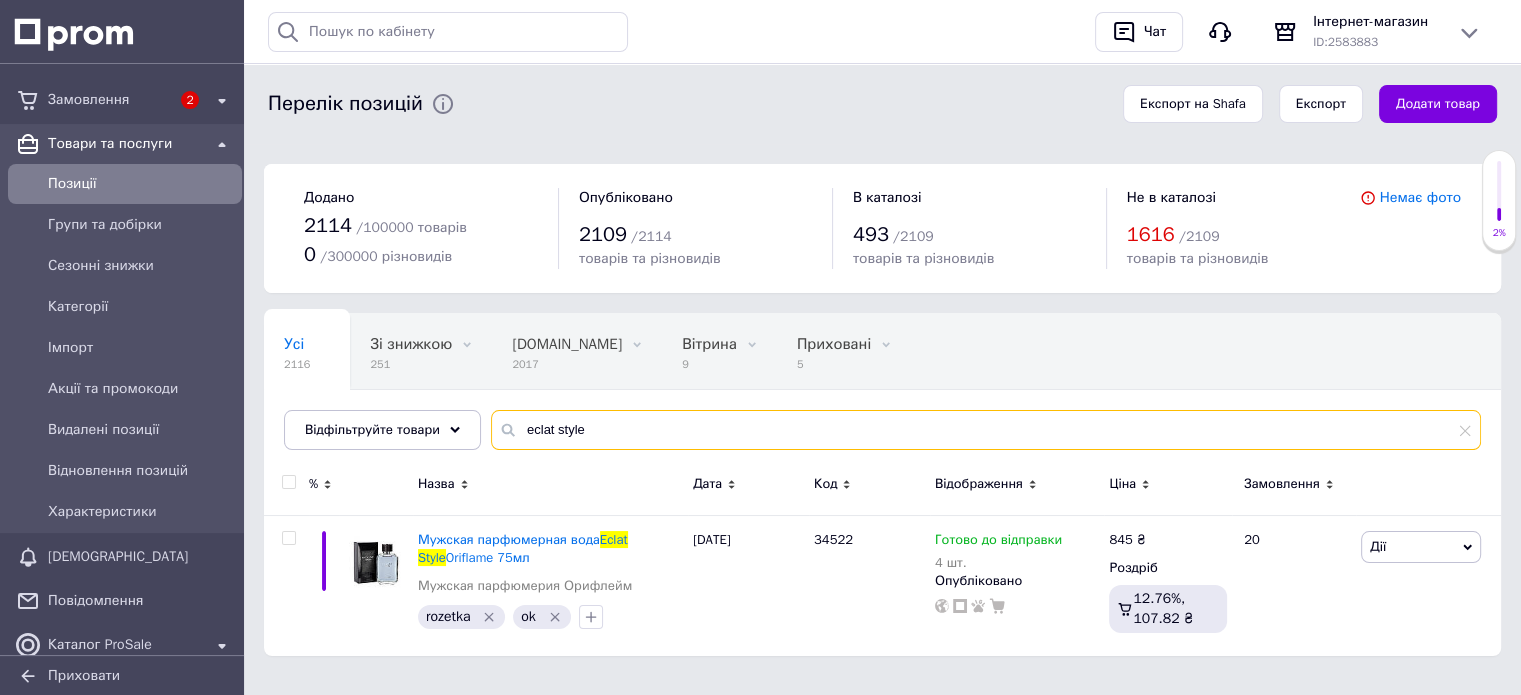 type on "eclat style" 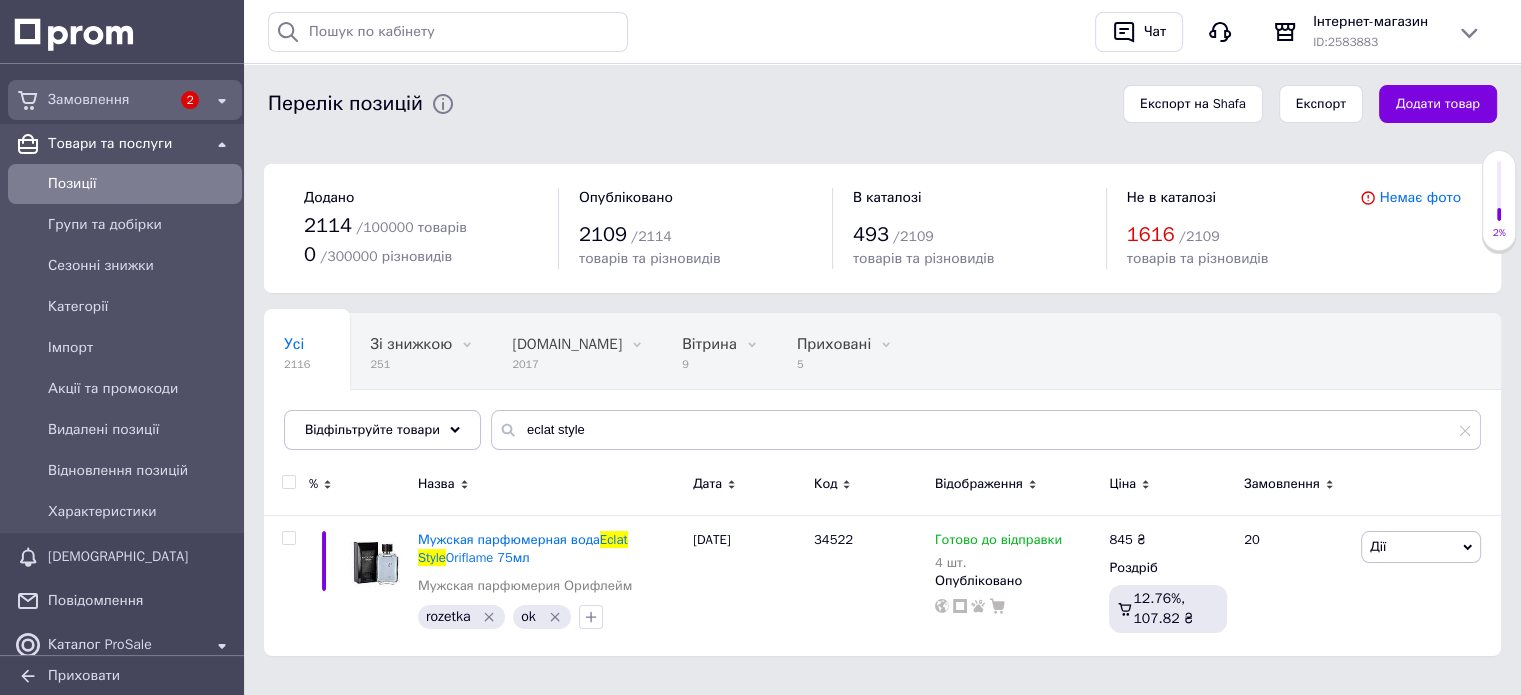click on "Замовлення" at bounding box center [109, 100] 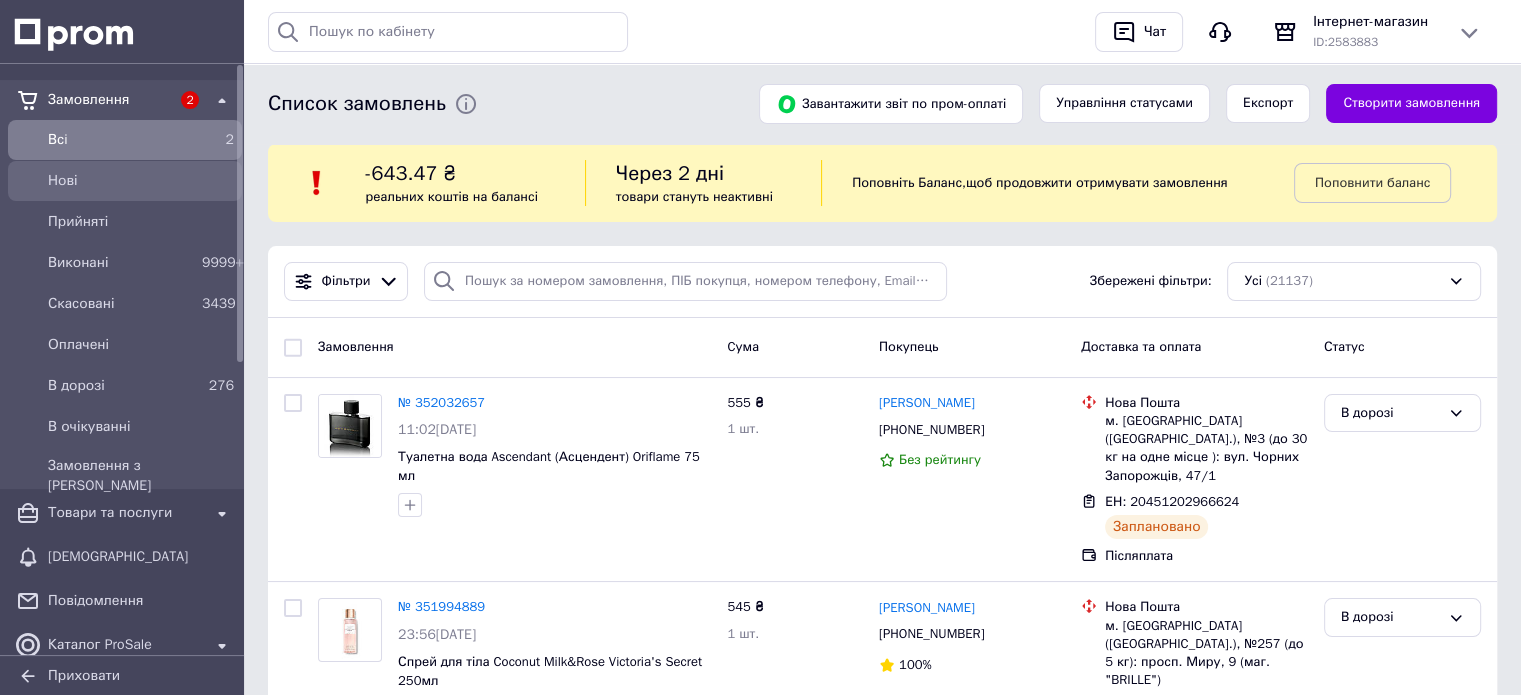 click on "Нові" at bounding box center (141, 181) 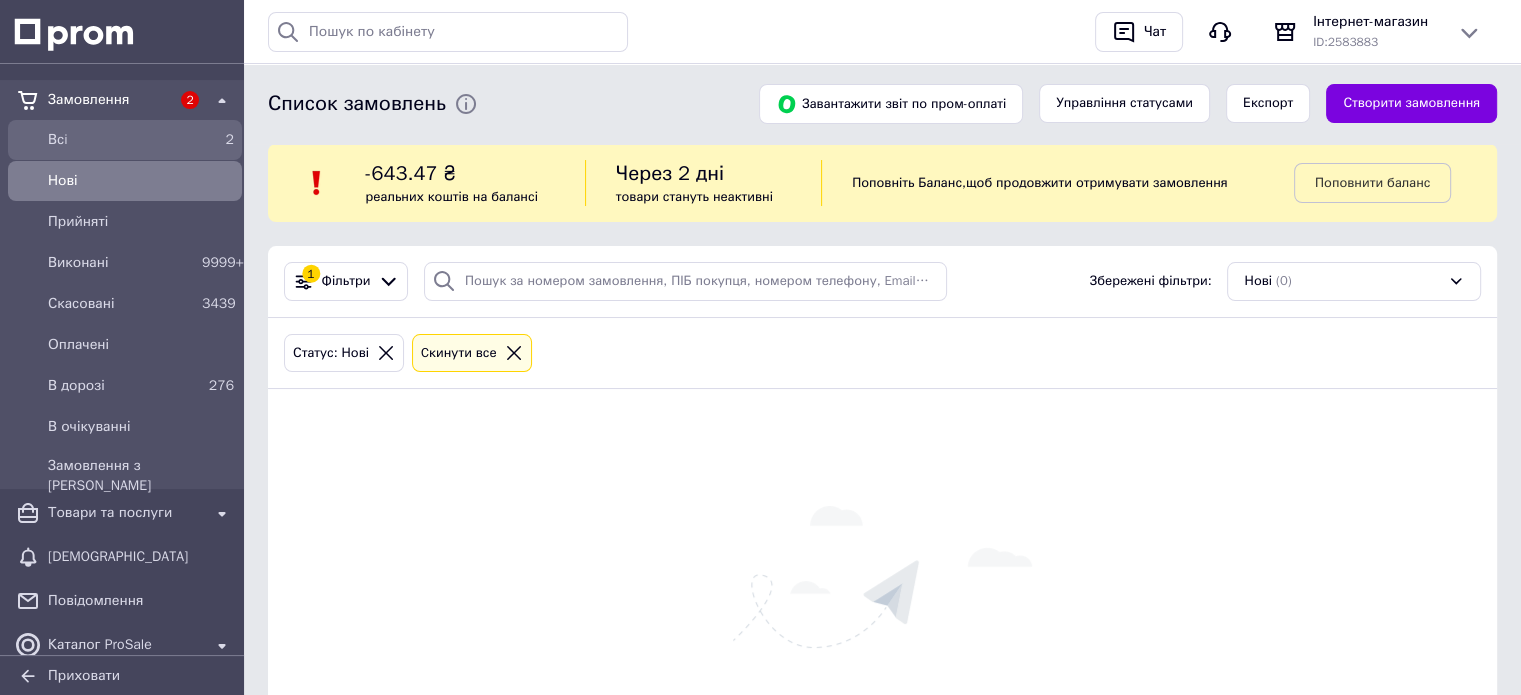 click on "Всi 2" at bounding box center [125, 140] 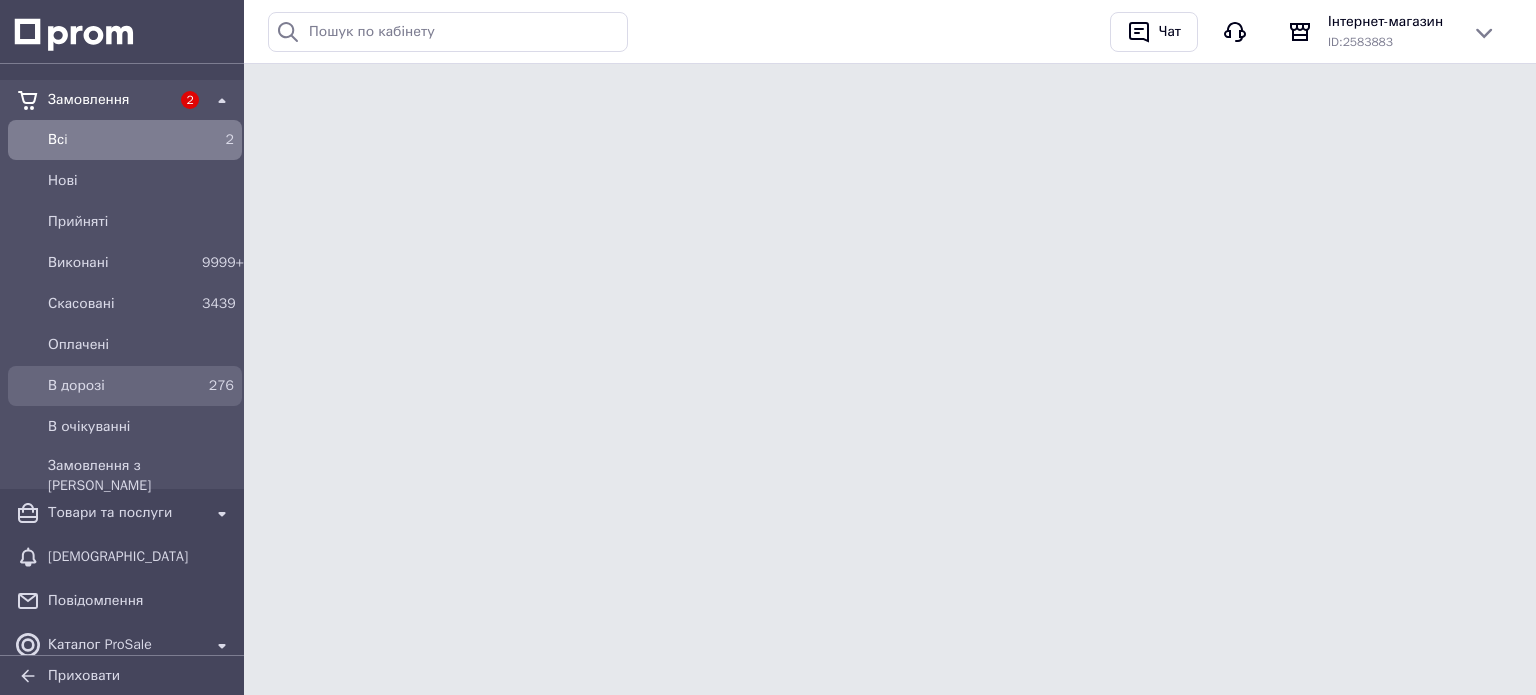 click on "В дорозі 276" at bounding box center [125, 386] 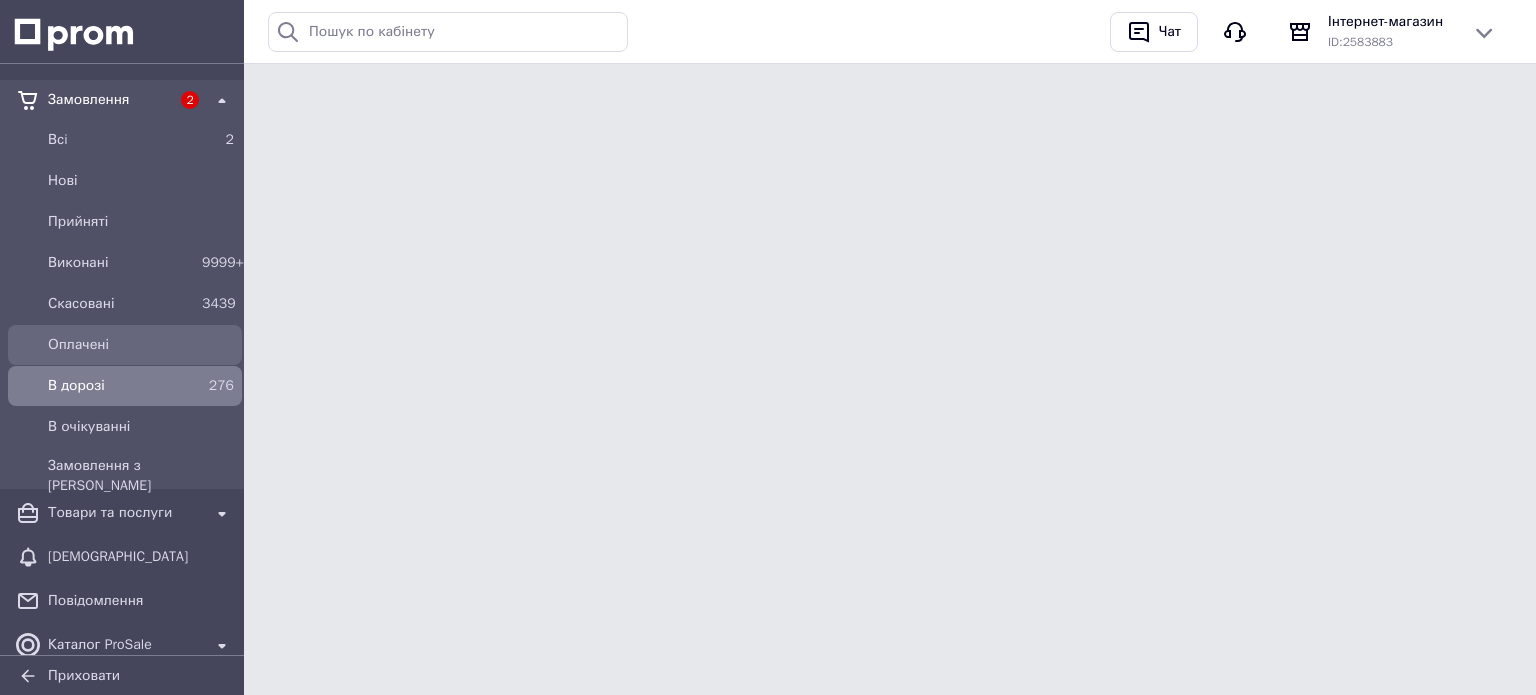 click on "Оплачені" at bounding box center (141, 345) 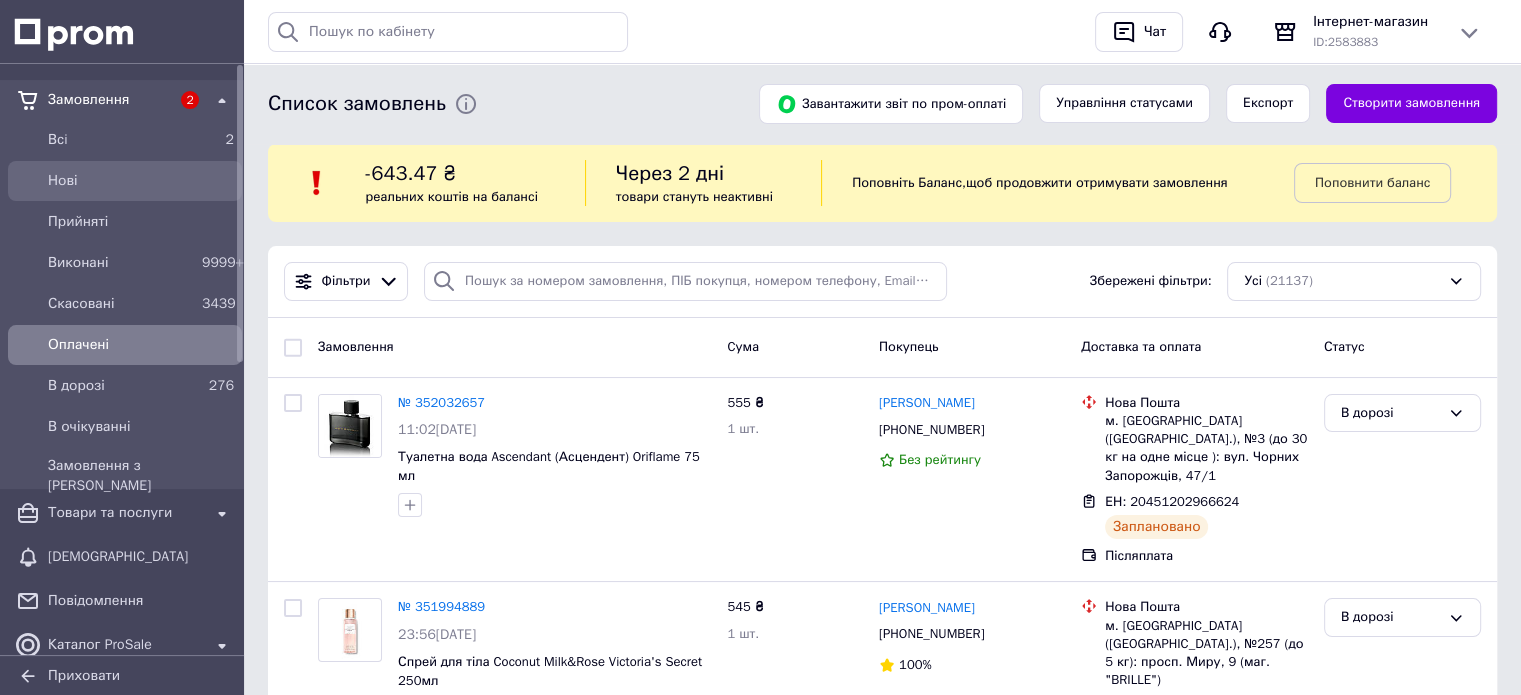 click on "Нові" at bounding box center (141, 181) 